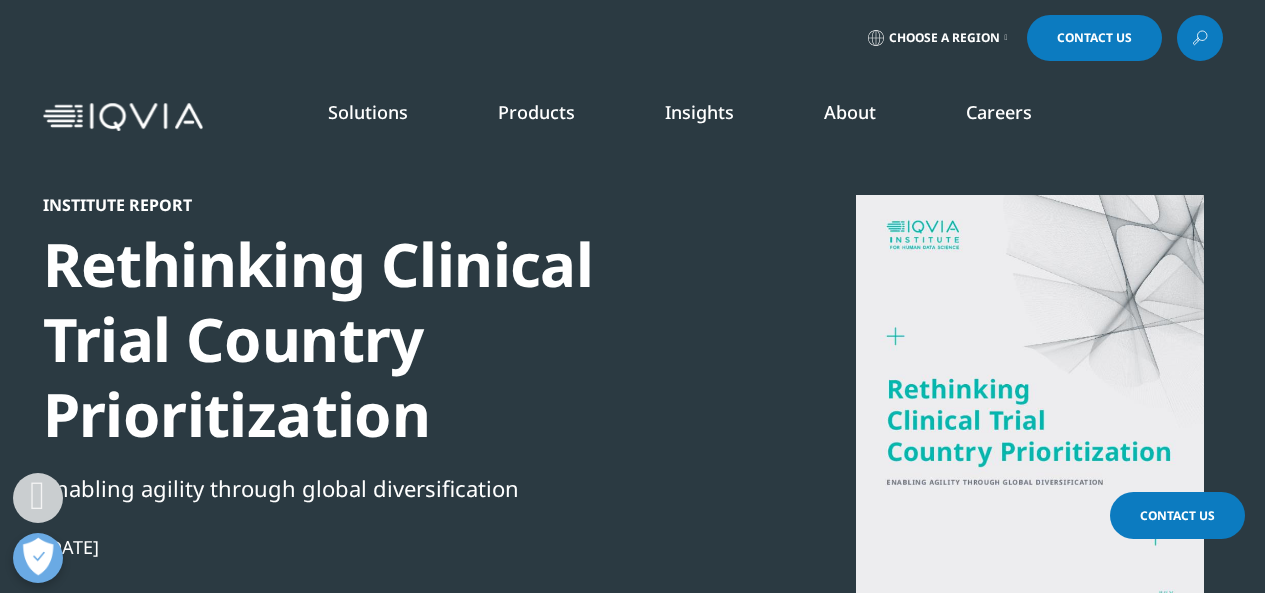 scroll, scrollTop: 956, scrollLeft: 0, axis: vertical 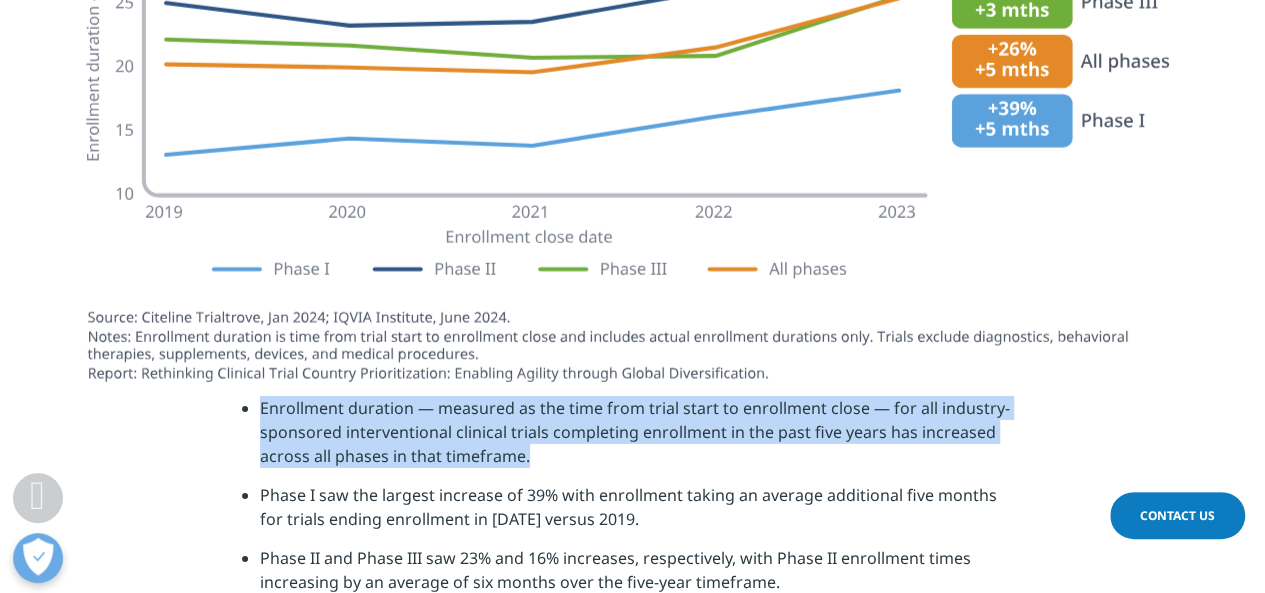 drag, startPoint x: 256, startPoint y: 360, endPoint x: 566, endPoint y: 417, distance: 315.19678 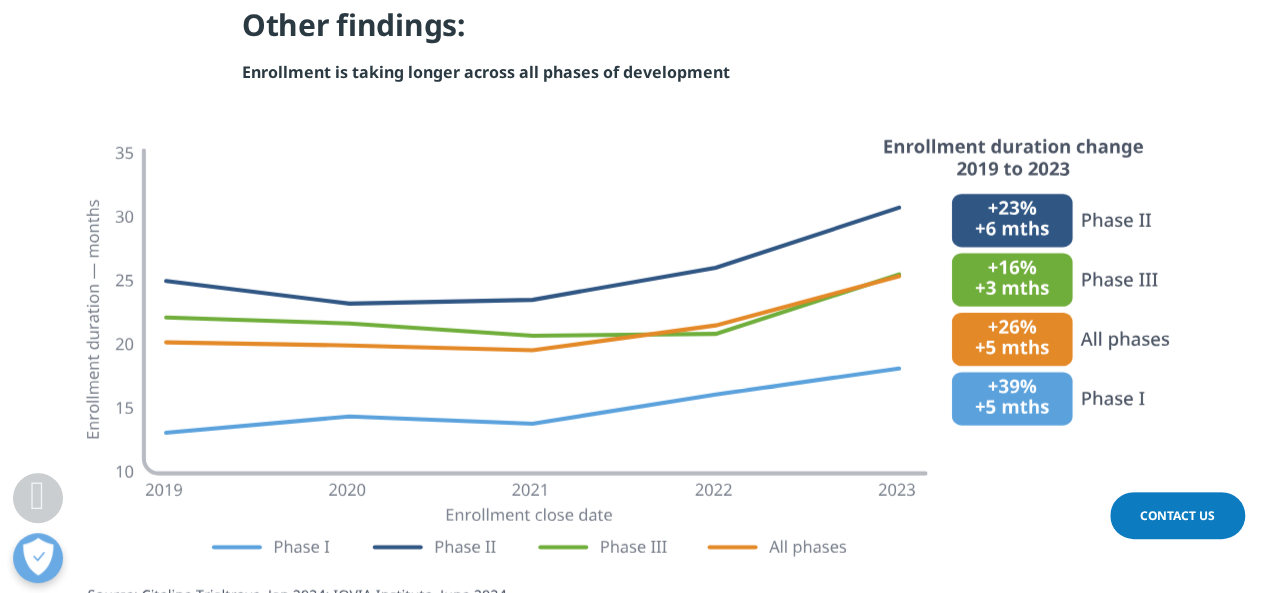 scroll, scrollTop: 2698, scrollLeft: 0, axis: vertical 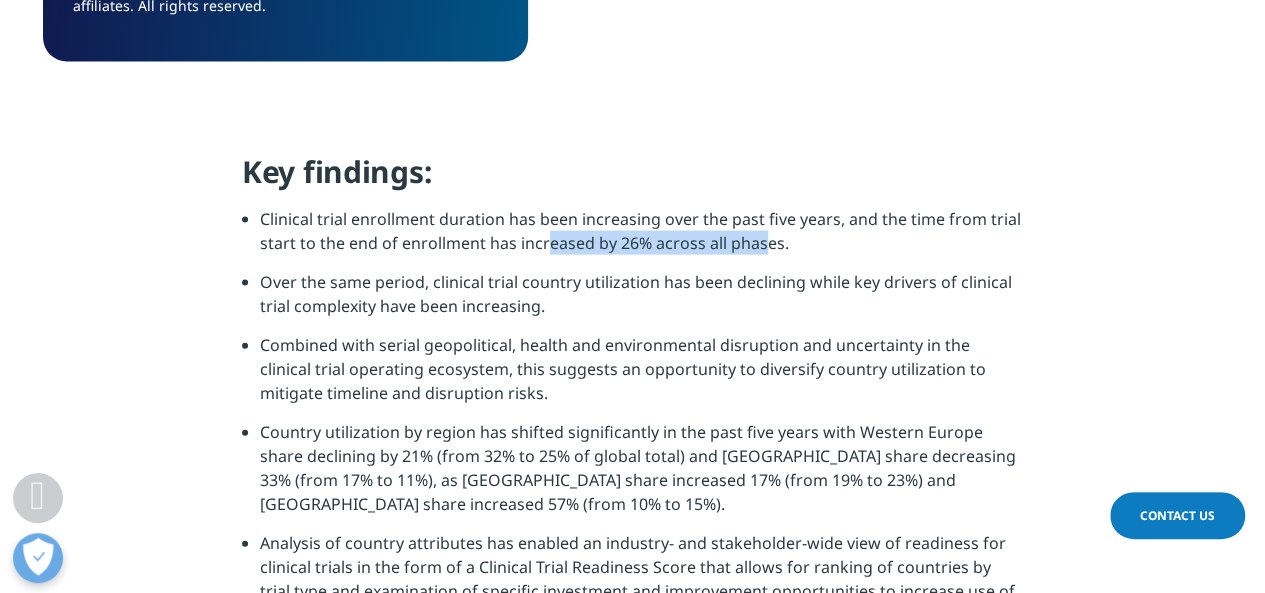 drag, startPoint x: 548, startPoint y: 199, endPoint x: 766, endPoint y: 198, distance: 218.00229 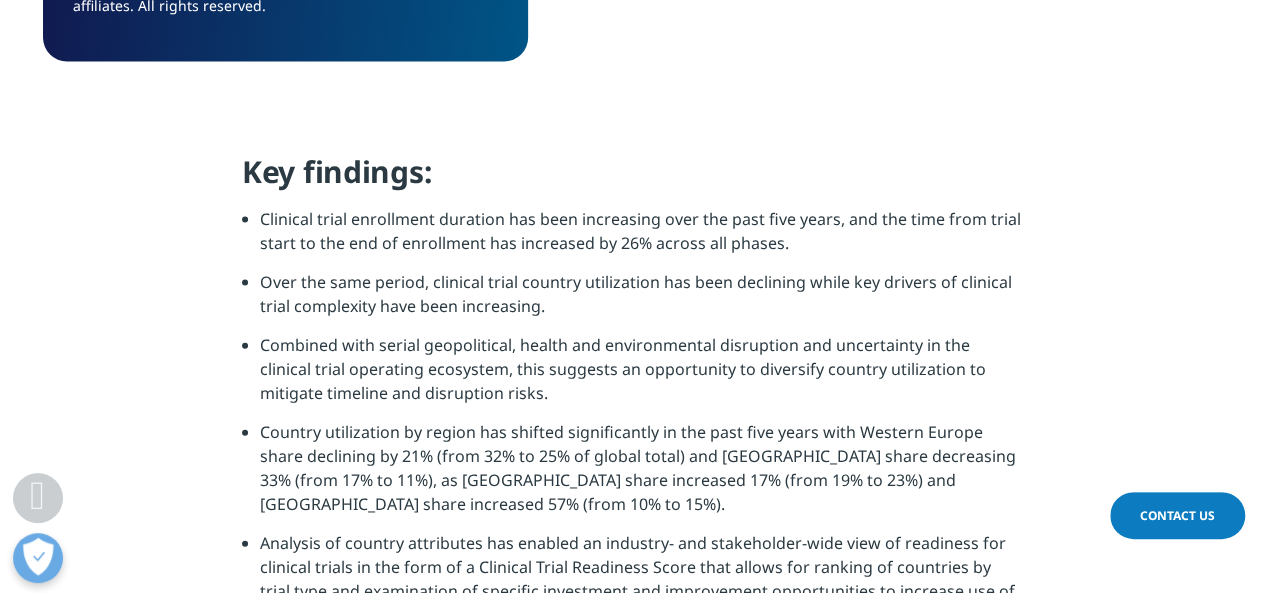 click on "Over the same period, clinical trial country utilization has been declining while key drivers of clinical trial complexity have been increasing." at bounding box center [641, 301] 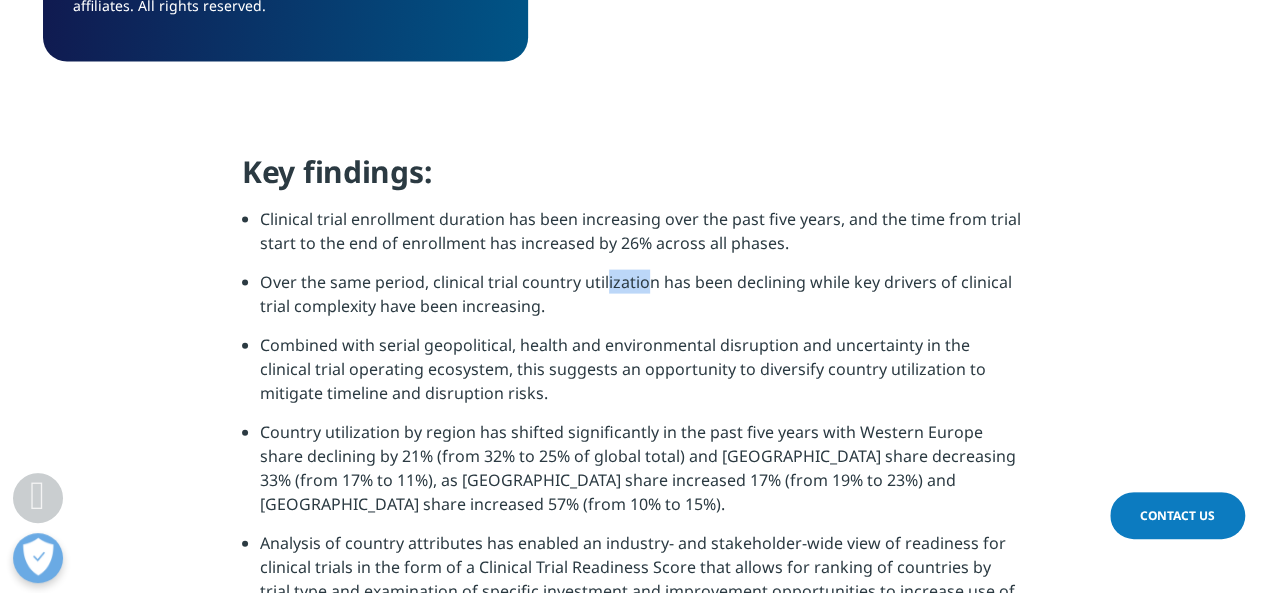 drag, startPoint x: 574, startPoint y: 233, endPoint x: 611, endPoint y: 241, distance: 37.85499 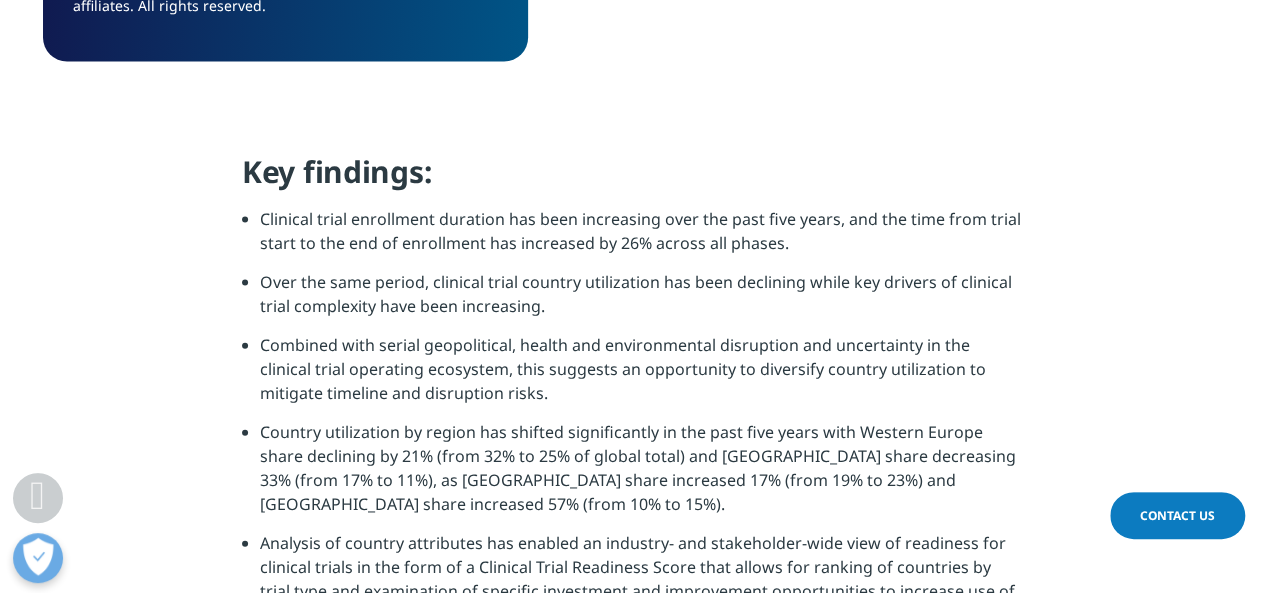 click on "Over the same period, clinical trial country utilization has been declining while key drivers of clinical trial complexity have been increasing." at bounding box center (641, 301) 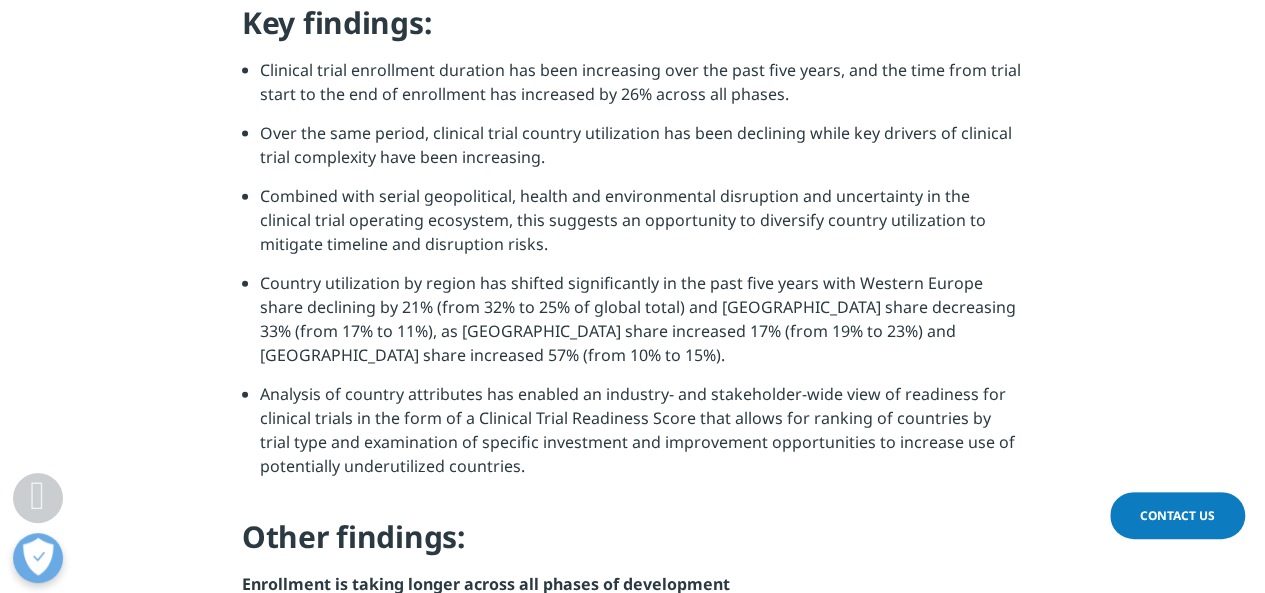 scroll, scrollTop: 2186, scrollLeft: 0, axis: vertical 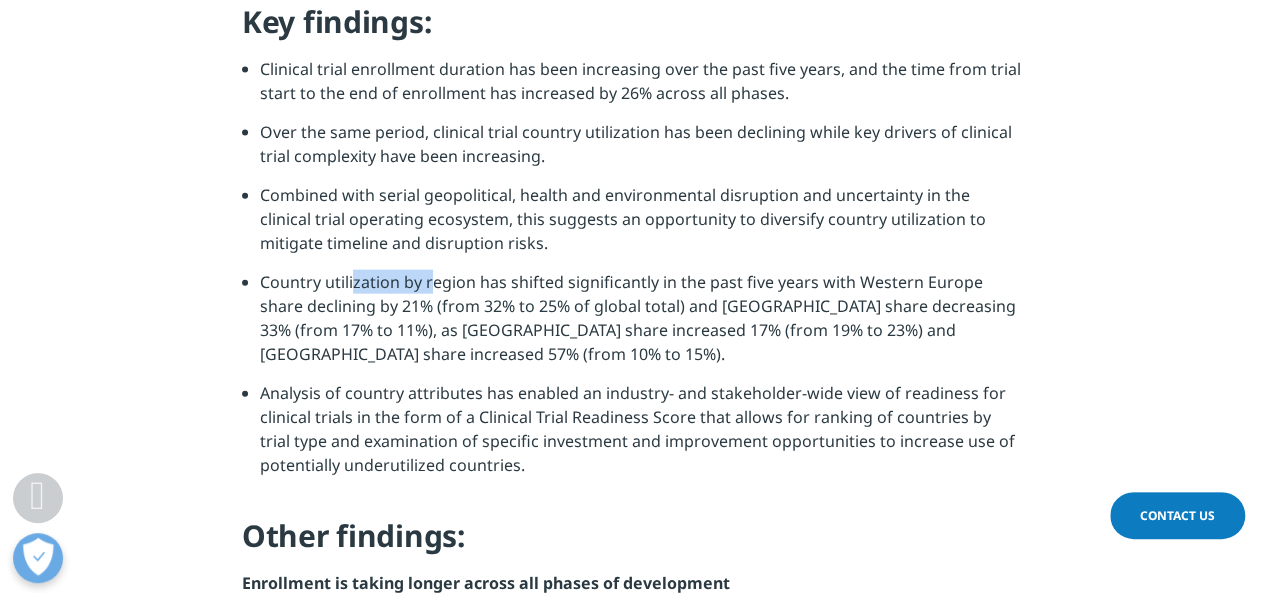 drag, startPoint x: 326, startPoint y: 243, endPoint x: 397, endPoint y: 242, distance: 71.00704 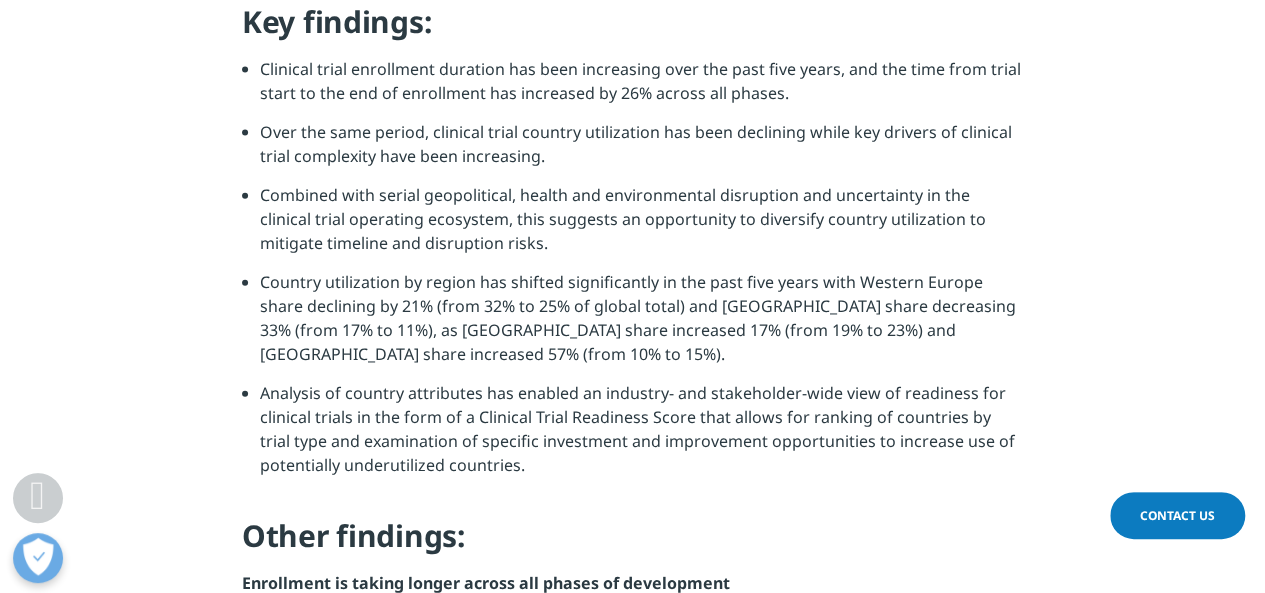 click on "Analysis of country attributes has enabled an industry- and stakeholder-wide view of readiness for clinical trials in the form of a Clinical Trial Readiness Score that allows for ranking of countries by trial type and examination of specific investment and improvement opportunities to increase use of potentially underutilized countries." at bounding box center (641, 436) 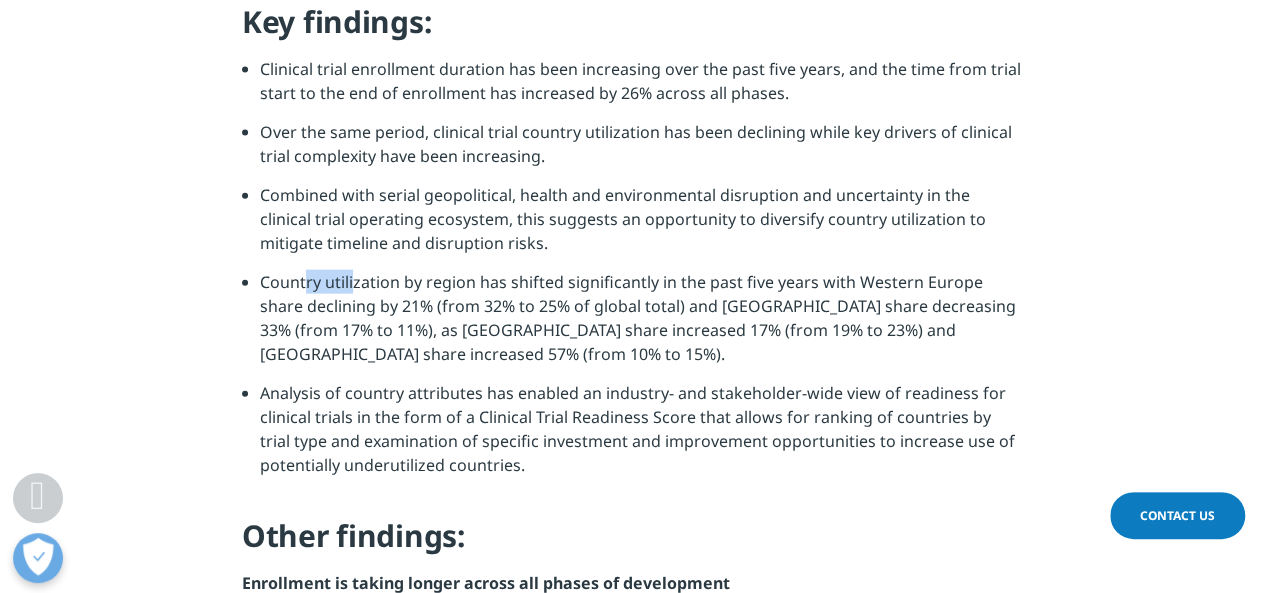 drag, startPoint x: 260, startPoint y: 231, endPoint x: 323, endPoint y: 236, distance: 63.1981 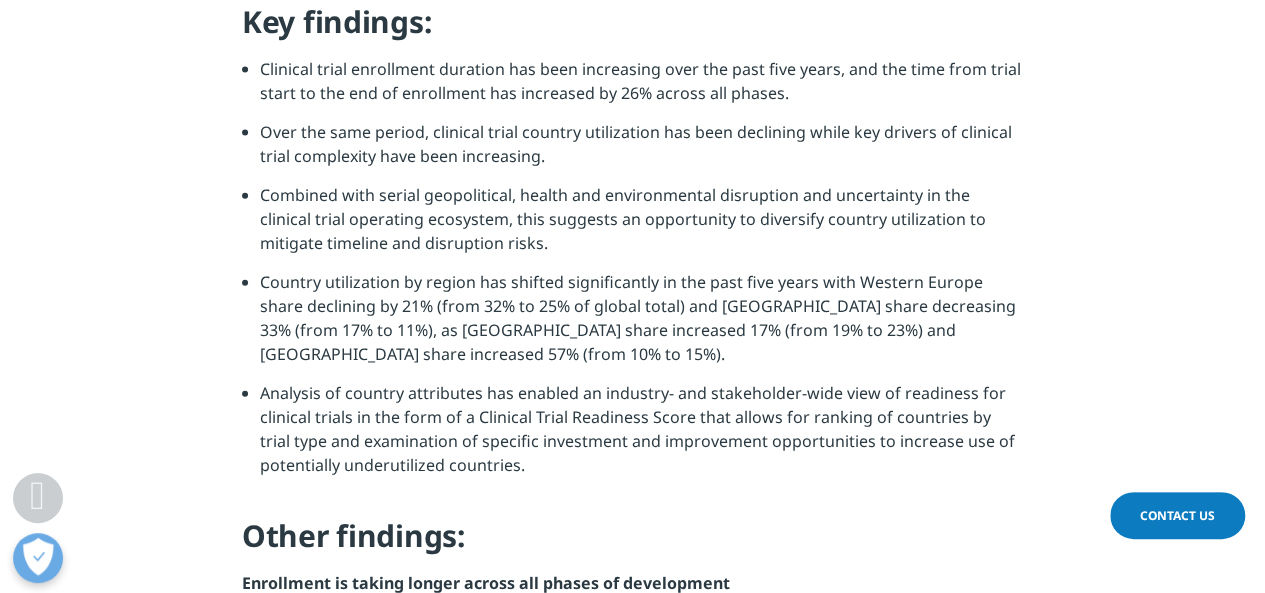 click on "Country utilization by region has shifted significantly in the past five years with Western Europe share declining by 21% (from 32% to 25% of global total) and [GEOGRAPHIC_DATA] share decreasing 33% (from 17% to 11%), as [GEOGRAPHIC_DATA] share increased 17% (from 19% to 23%) and [GEOGRAPHIC_DATA] share increased 57% (from 10% to 15%)." at bounding box center (641, 325) 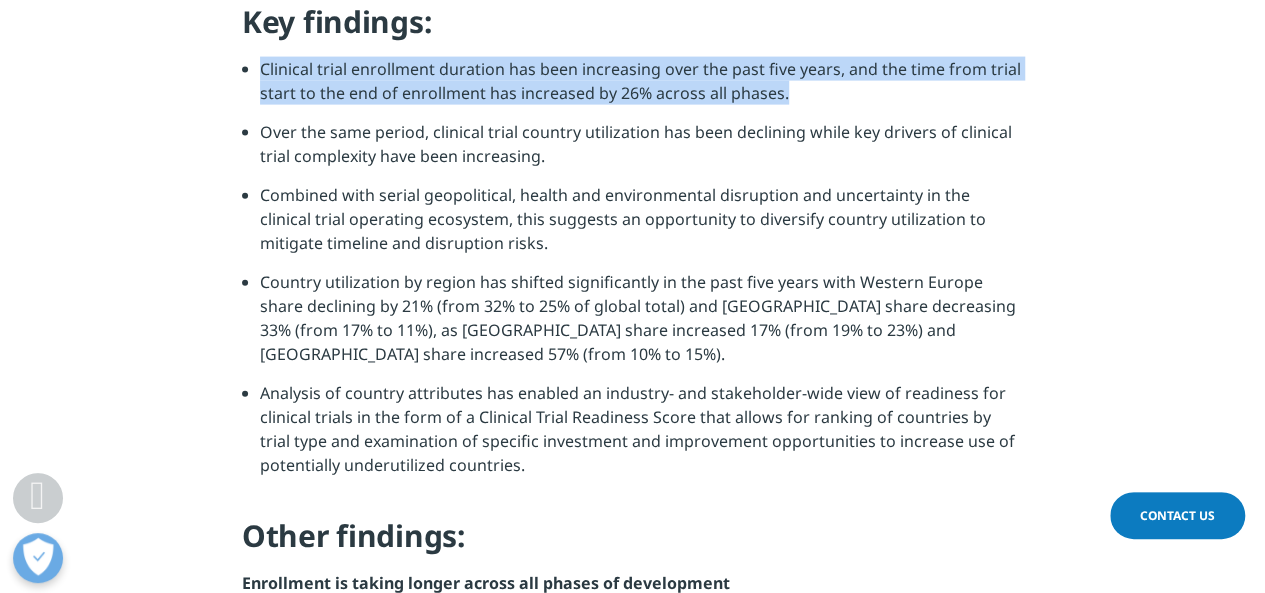 drag, startPoint x: 261, startPoint y: 20, endPoint x: 784, endPoint y: 60, distance: 524.5274 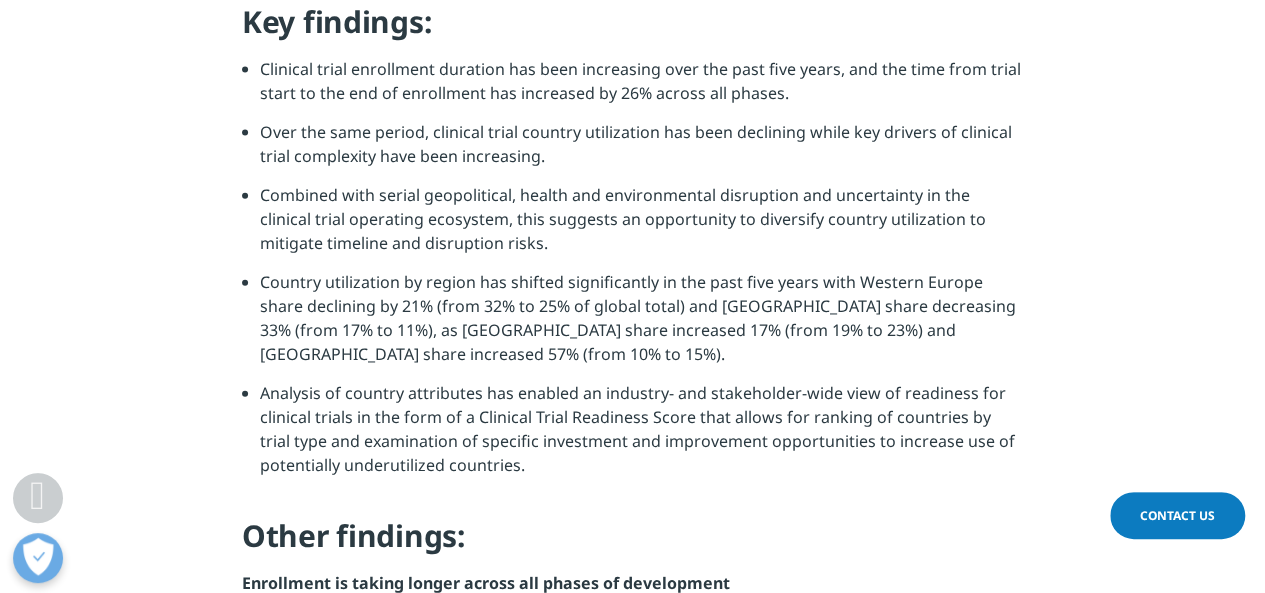 click on "Country utilization by region has shifted significantly in the past five years with Western Europe share declining by 21% (from 32% to 25% of global total) and [GEOGRAPHIC_DATA] share decreasing 33% (from 17% to 11%), as [GEOGRAPHIC_DATA] share increased 17% (from 19% to 23%) and [GEOGRAPHIC_DATA] share increased 57% (from 10% to 15%)." at bounding box center [641, 325] 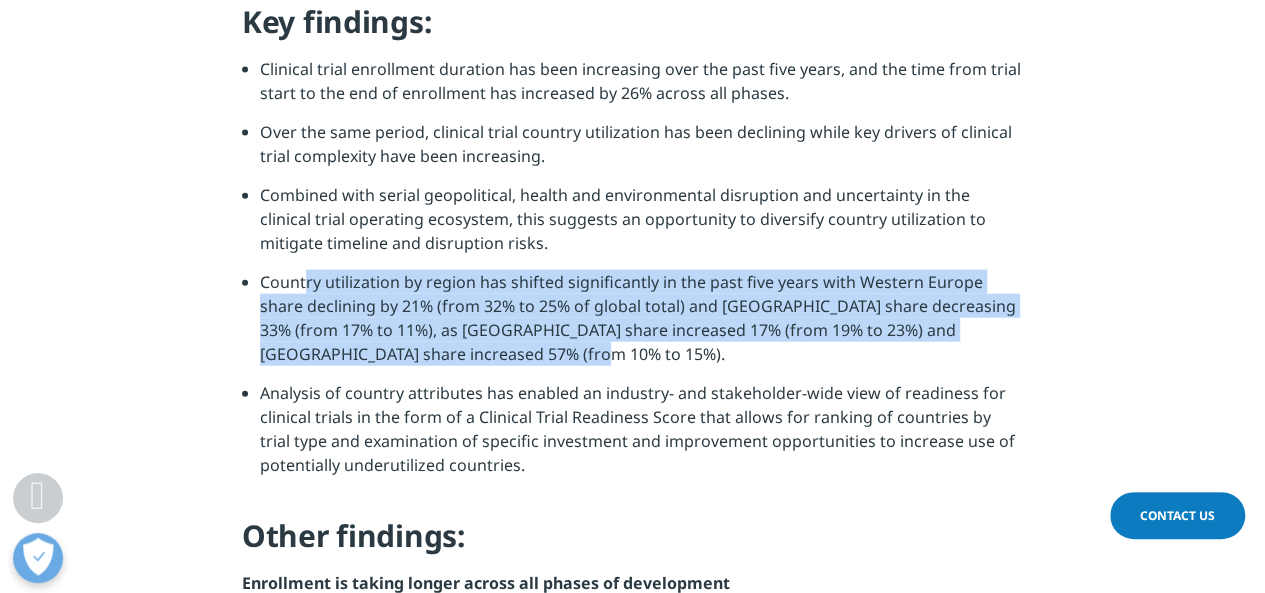 drag, startPoint x: 260, startPoint y: 234, endPoint x: 476, endPoint y: 303, distance: 226.75317 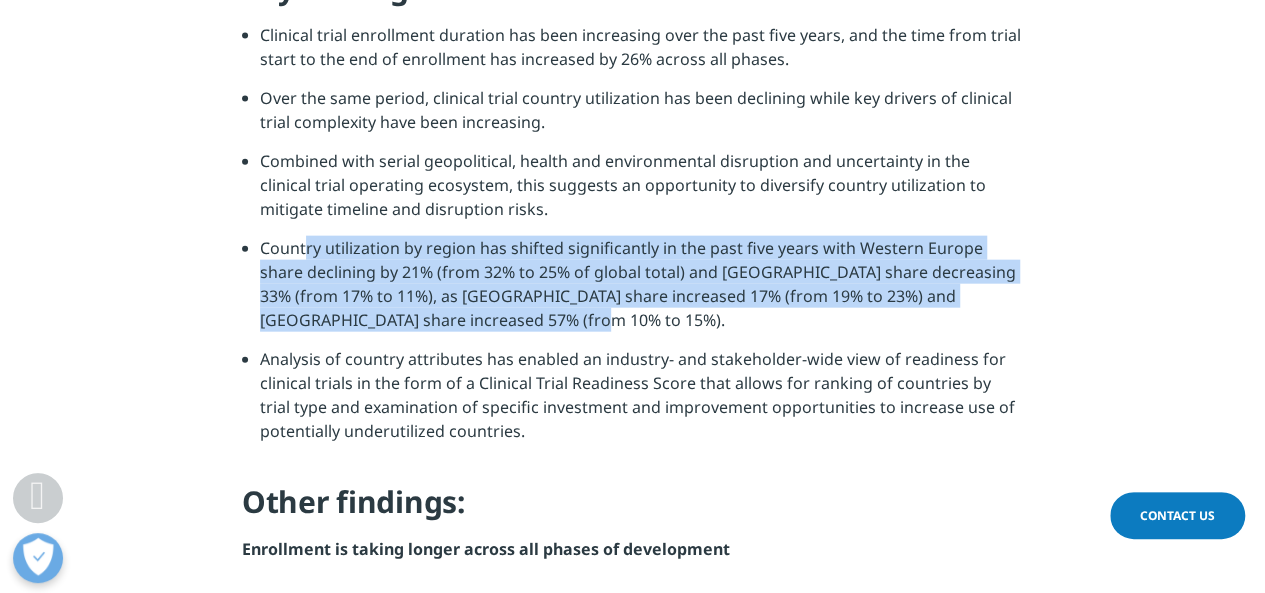 scroll, scrollTop: 2219, scrollLeft: 0, axis: vertical 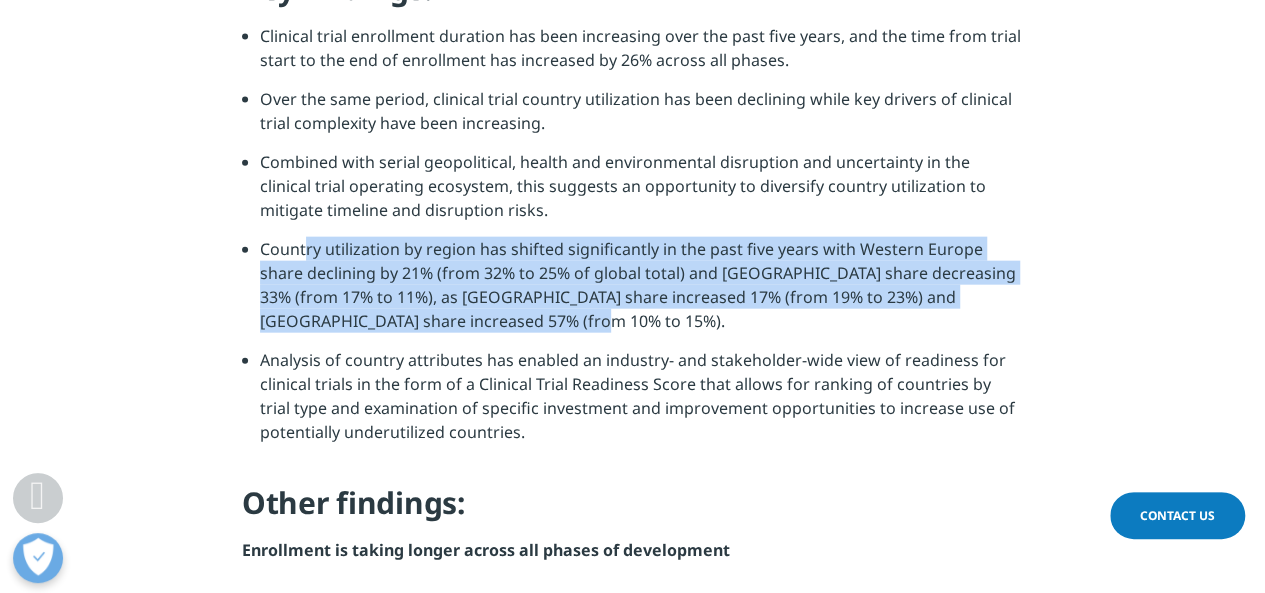 drag, startPoint x: 263, startPoint y: 198, endPoint x: 478, endPoint y: 271, distance: 227.05505 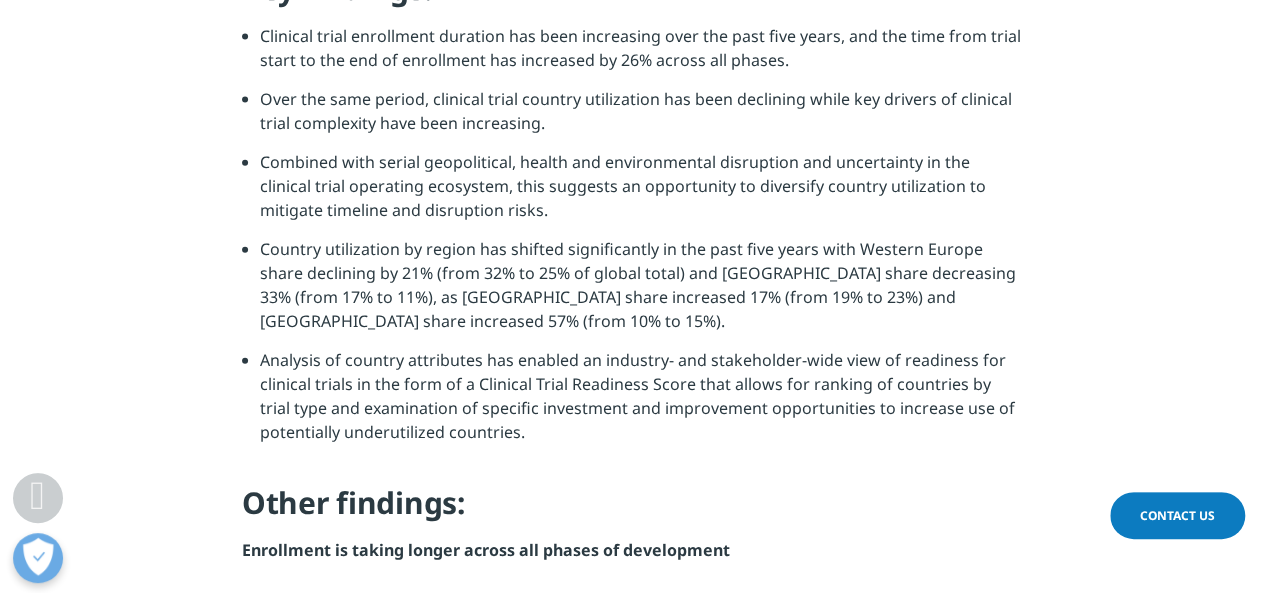 click on "Analysis of country attributes has enabled an industry- and stakeholder-wide view of readiness for clinical trials in the form of a Clinical Trial Readiness Score that allows for ranking of countries by trial type and examination of specific investment and improvement opportunities to increase use of potentially underutilized countries." at bounding box center [641, 403] 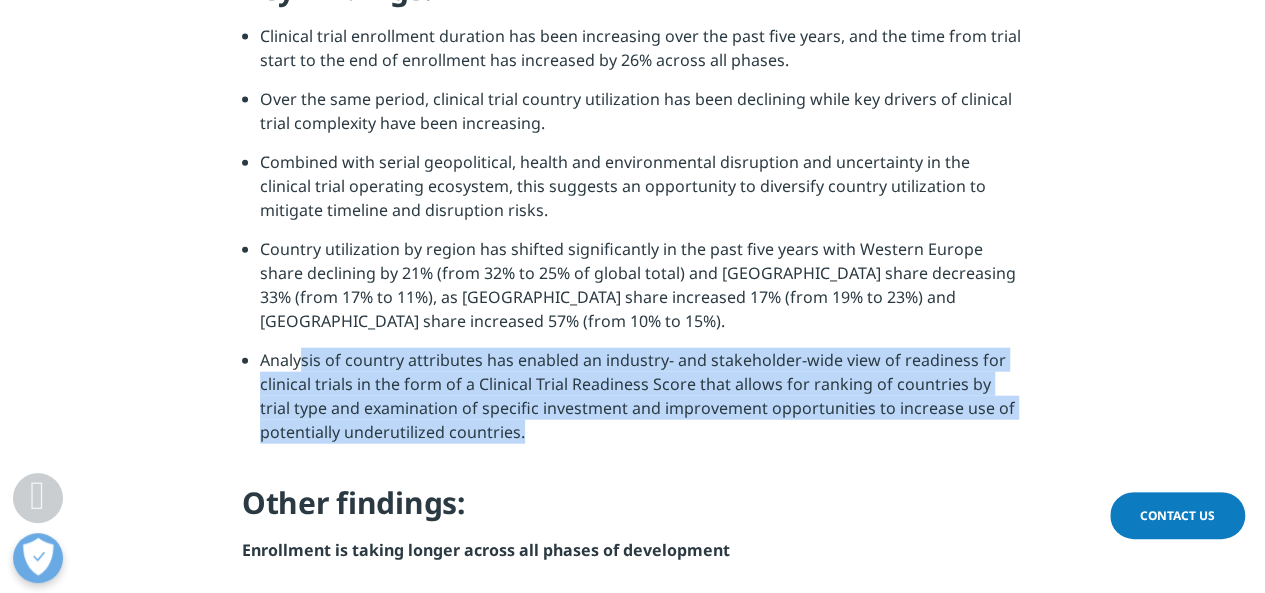 click on "Analysis of country attributes has enabled an industry- and stakeholder-wide view of readiness for clinical trials in the form of a Clinical Trial Readiness Score that allows for ranking of countries by trial type and examination of specific investment and improvement opportunities to increase use of potentially underutilized countries." at bounding box center (641, 403) 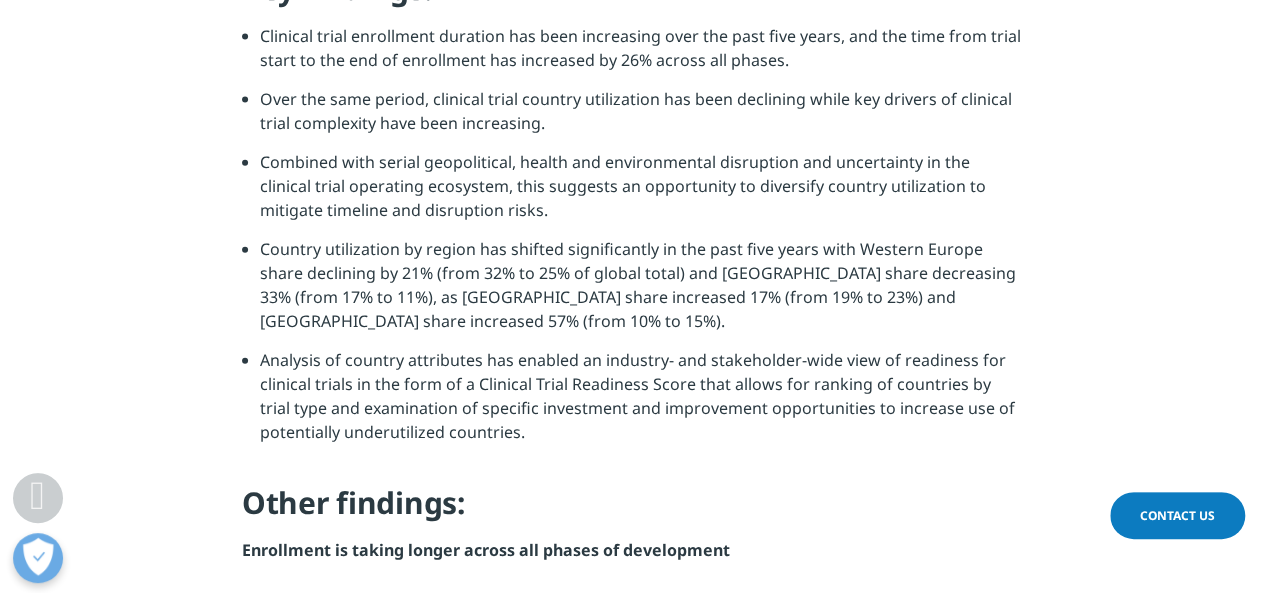 click on "Analysis of country attributes has enabled an industry- and stakeholder-wide view of readiness for clinical trials in the form of a Clinical Trial Readiness Score that allows for ranking of countries by trial type and examination of specific investment and improvement opportunities to increase use of potentially underutilized countries." at bounding box center [641, 403] 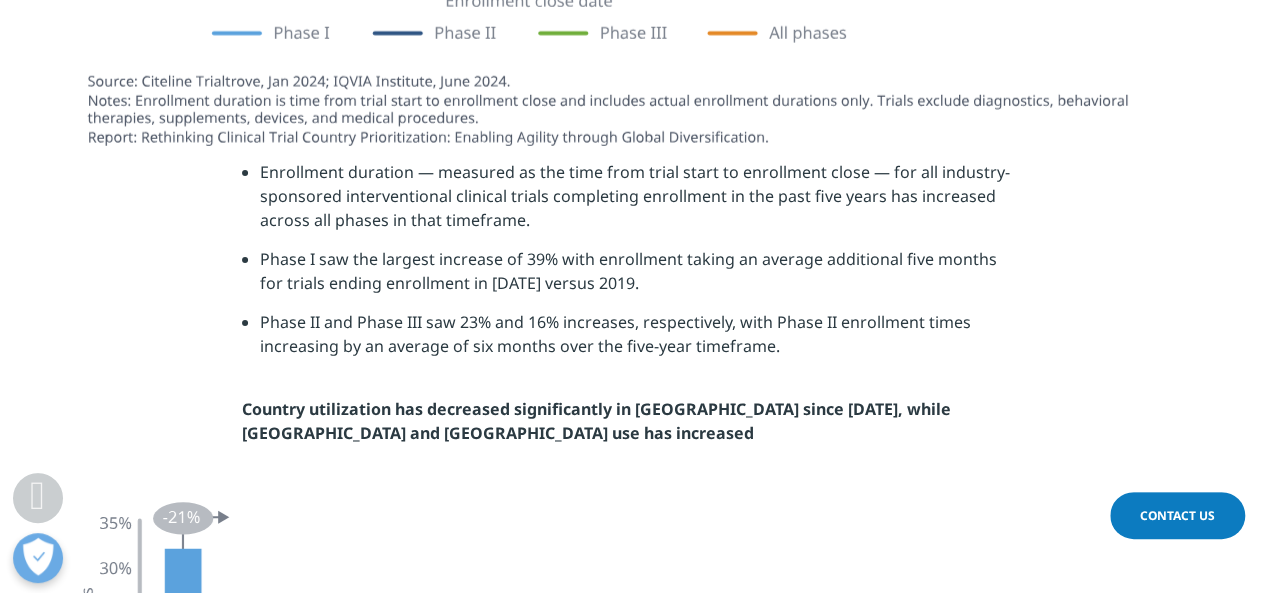 scroll, scrollTop: 3216, scrollLeft: 0, axis: vertical 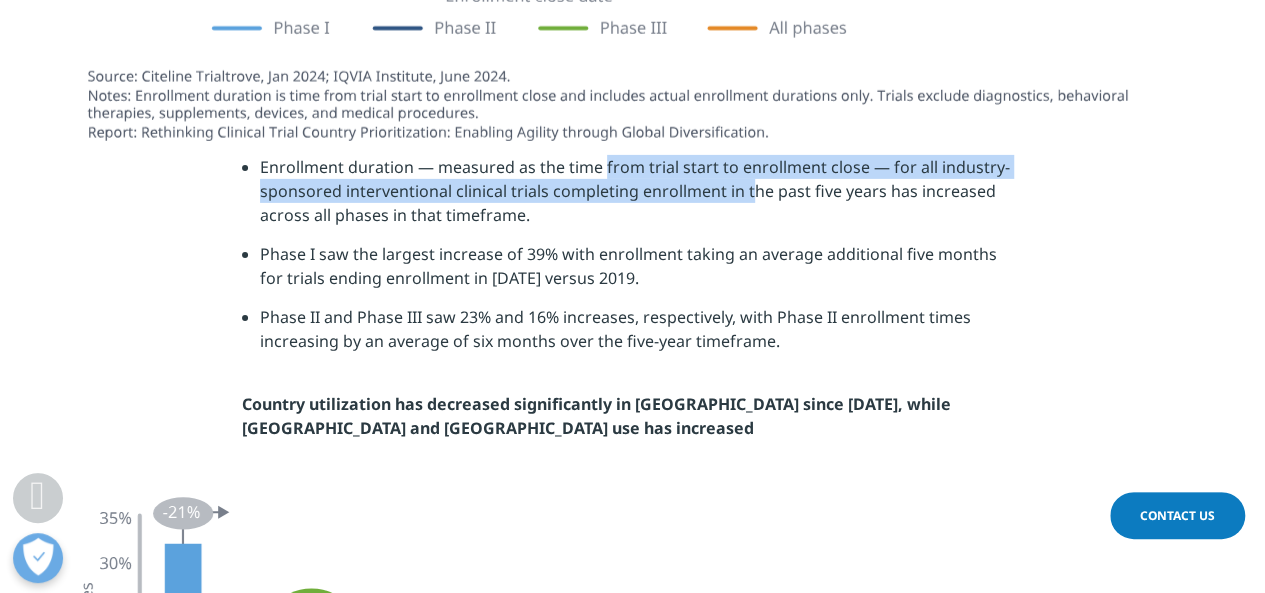 drag, startPoint x: 605, startPoint y: 115, endPoint x: 748, endPoint y: 133, distance: 144.12842 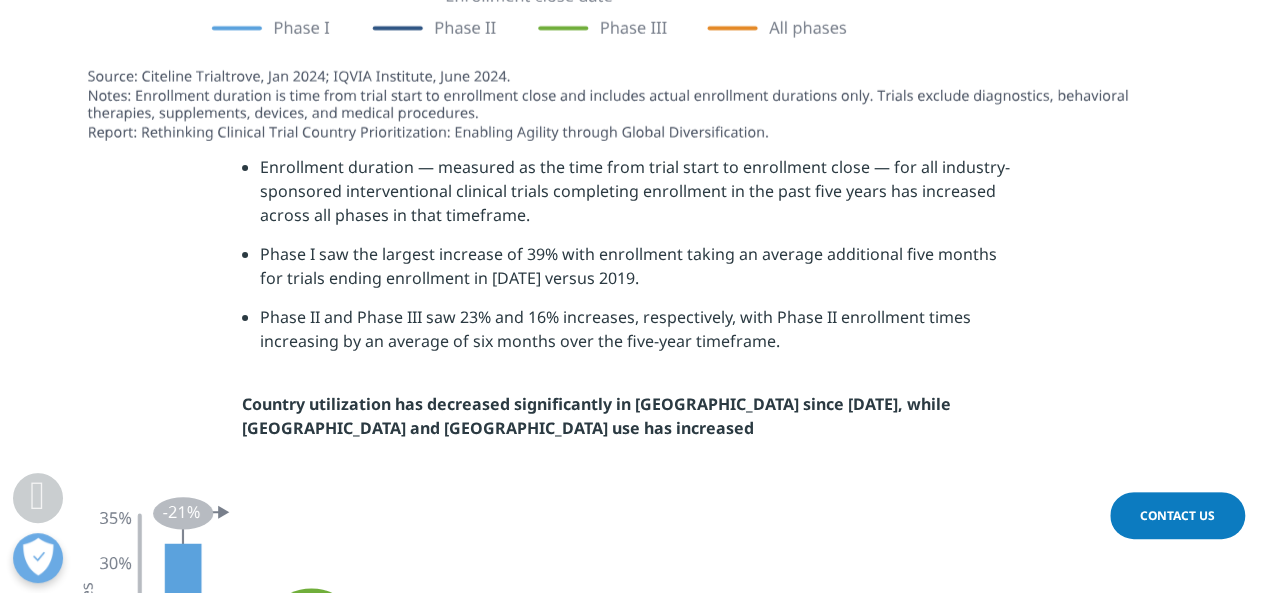 click on "Enrollment duration — measured as the time from trial start to enrollment close — for all industry-sponsored interventional clinical trials completing enrollment in the past five years has increased across all phases in that timeframe." at bounding box center [641, 198] 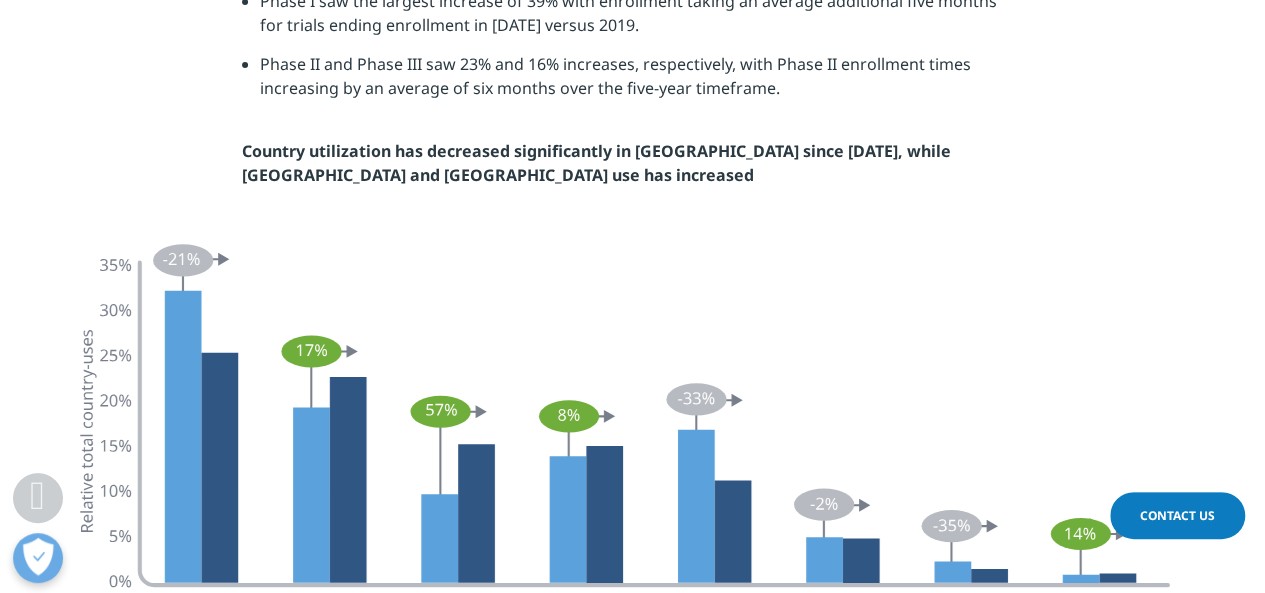 scroll, scrollTop: 3470, scrollLeft: 0, axis: vertical 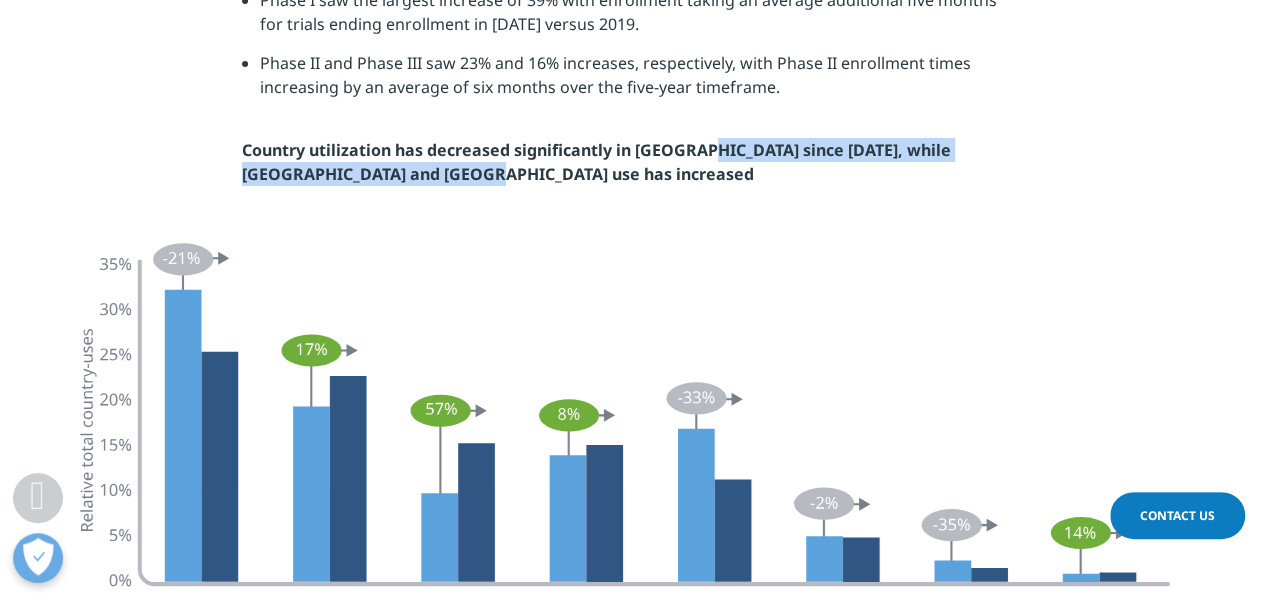 drag, startPoint x: 700, startPoint y: 99, endPoint x: 896, endPoint y: 121, distance: 197.23083 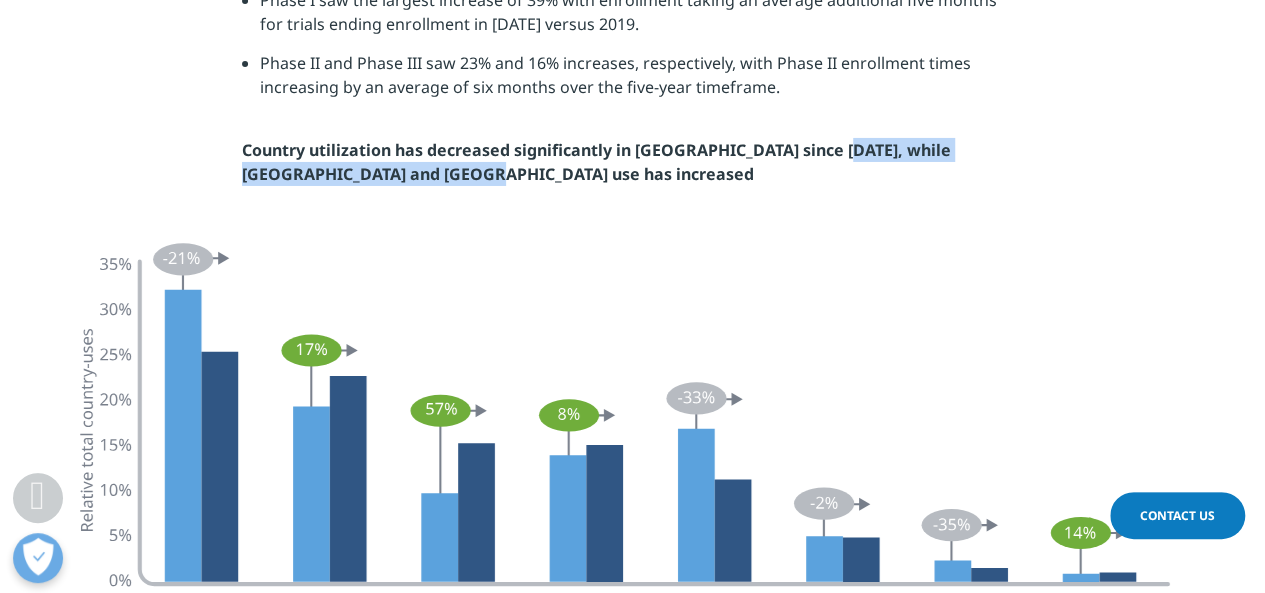 drag, startPoint x: 836, startPoint y: 94, endPoint x: 986, endPoint y: 125, distance: 153.16985 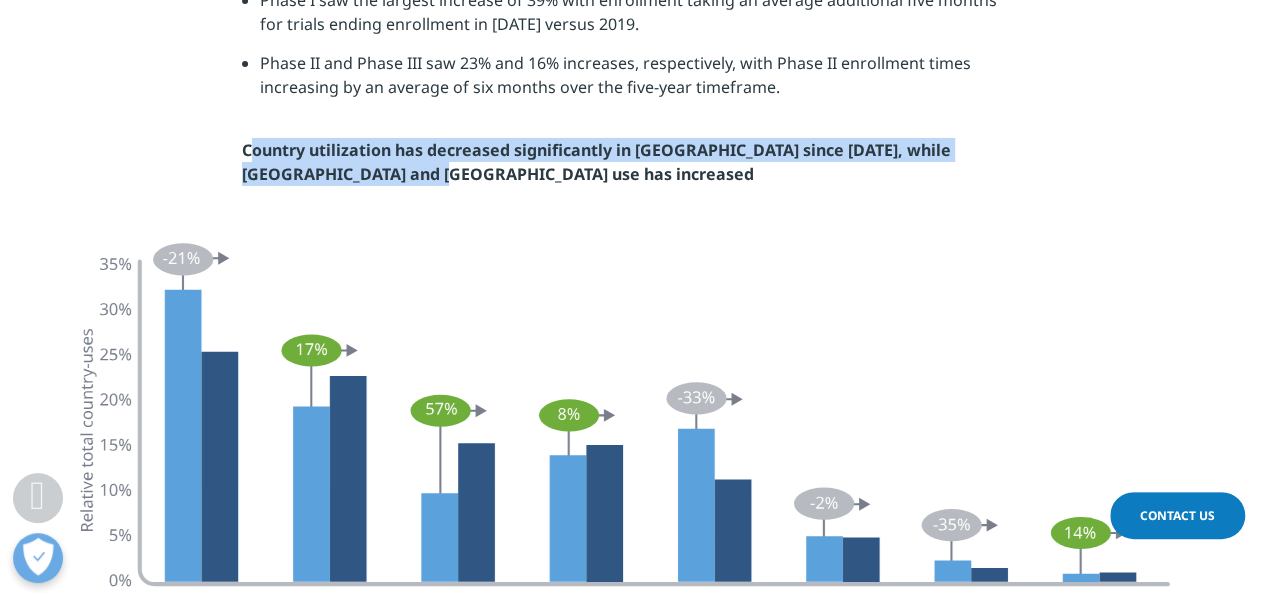 drag, startPoint x: 247, startPoint y: 94, endPoint x: 404, endPoint y: 145, distance: 165.07574 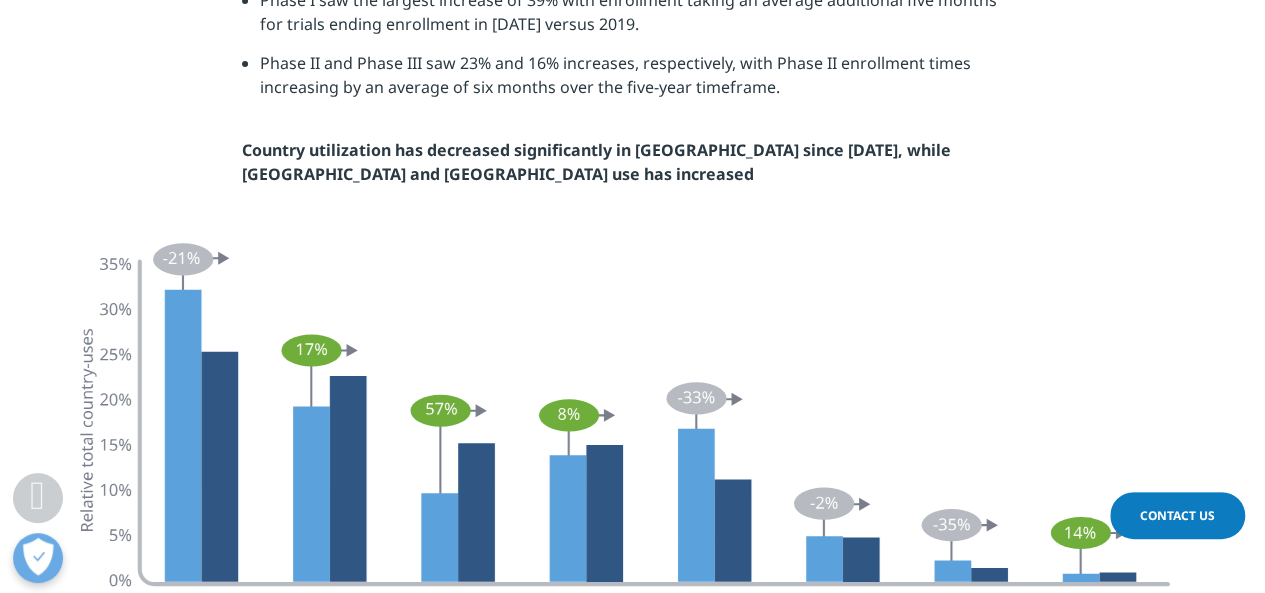 click on "Enrollment duration — measured as the time from trial start to enrollment close — for all industry-sponsored interventional clinical trials completing enrollment in the past five years has increased across all phases in that timeframe.
Phase I saw the largest increase of 39% with enrollment taking an average additional five months for trials ending enrollment in [DATE] versus 2019.
Phase II and Phase III saw 23% and 16% increases, respectively, with Phase II enrollment times increasing by an average of six months over the five-year timeframe.
Country utilization has decreased significantly in [GEOGRAPHIC_DATA] since [DATE], while [GEOGRAPHIC_DATA] and [GEOGRAPHIC_DATA] use has increased" at bounding box center [632, 68] 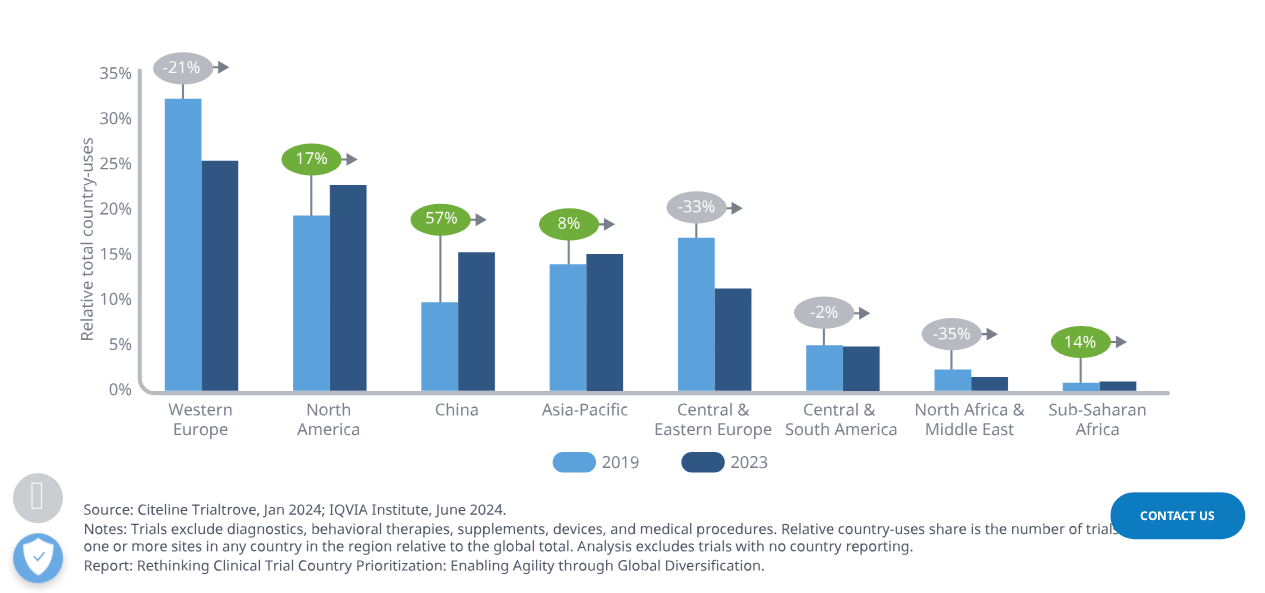 scroll, scrollTop: 3660, scrollLeft: 0, axis: vertical 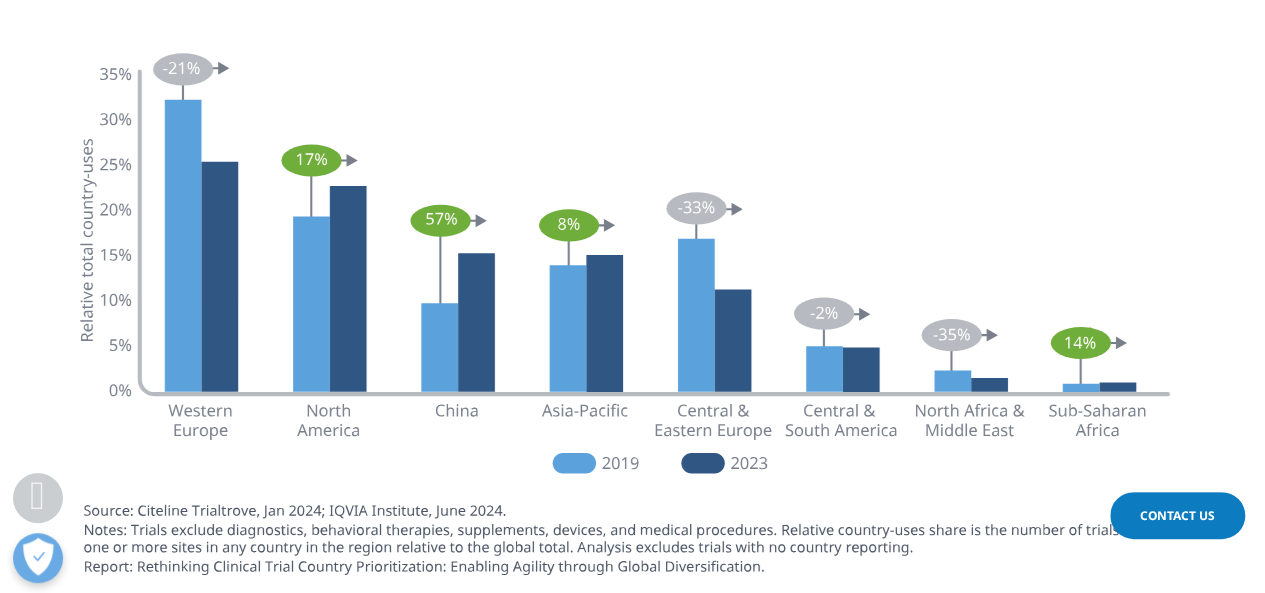 click at bounding box center (633, 319) 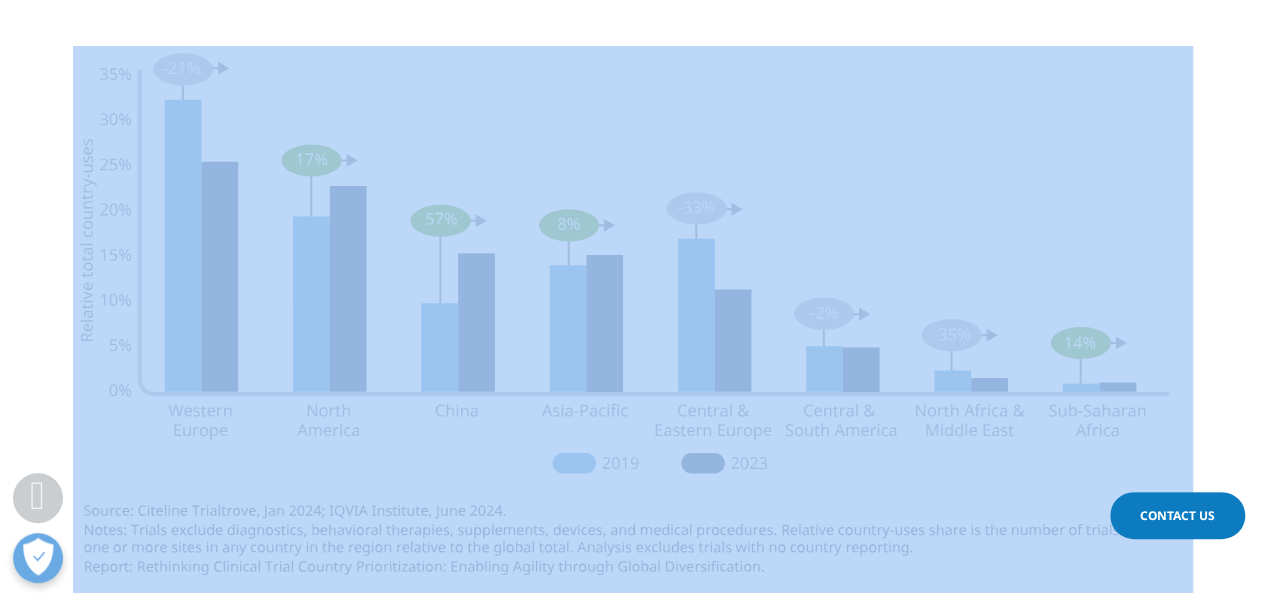 drag, startPoint x: 254, startPoint y: 548, endPoint x: 414, endPoint y: 560, distance: 160.44937 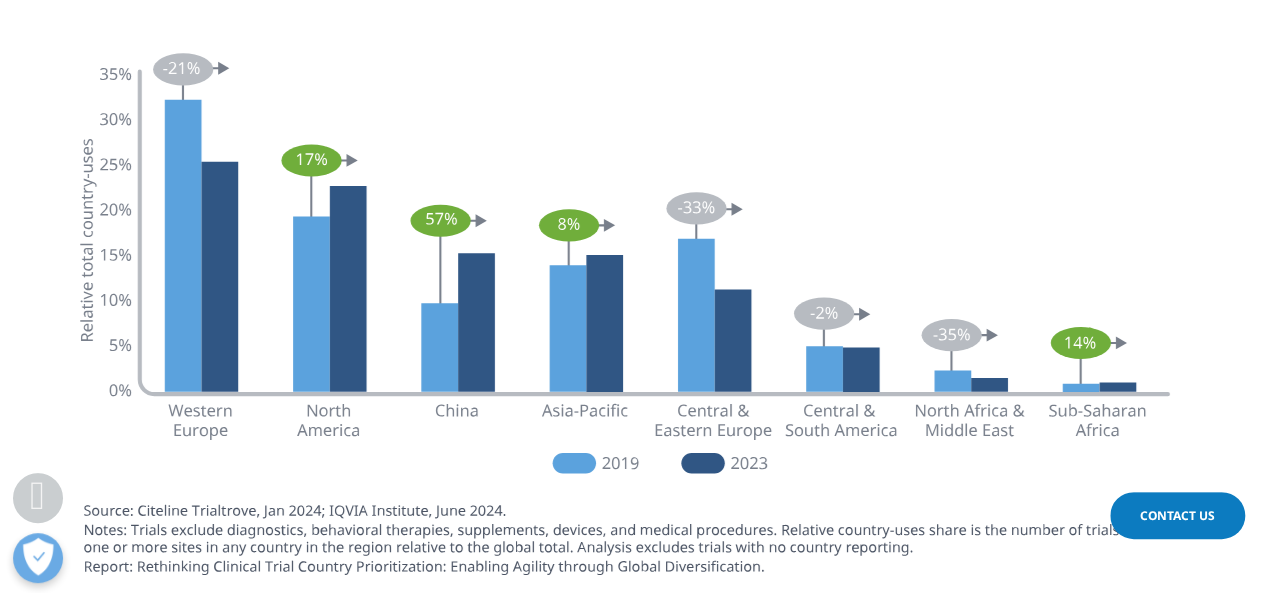 click on "The global share of total country-uses per region for trials started in [DATE] compared to 2019 reflects a significant amount of shift in regional utilization with Europe, [GEOGRAPHIC_DATA], and [GEOGRAPHIC_DATA] as the most utilized regions that have experienced the largest changes." at bounding box center [641, 640] 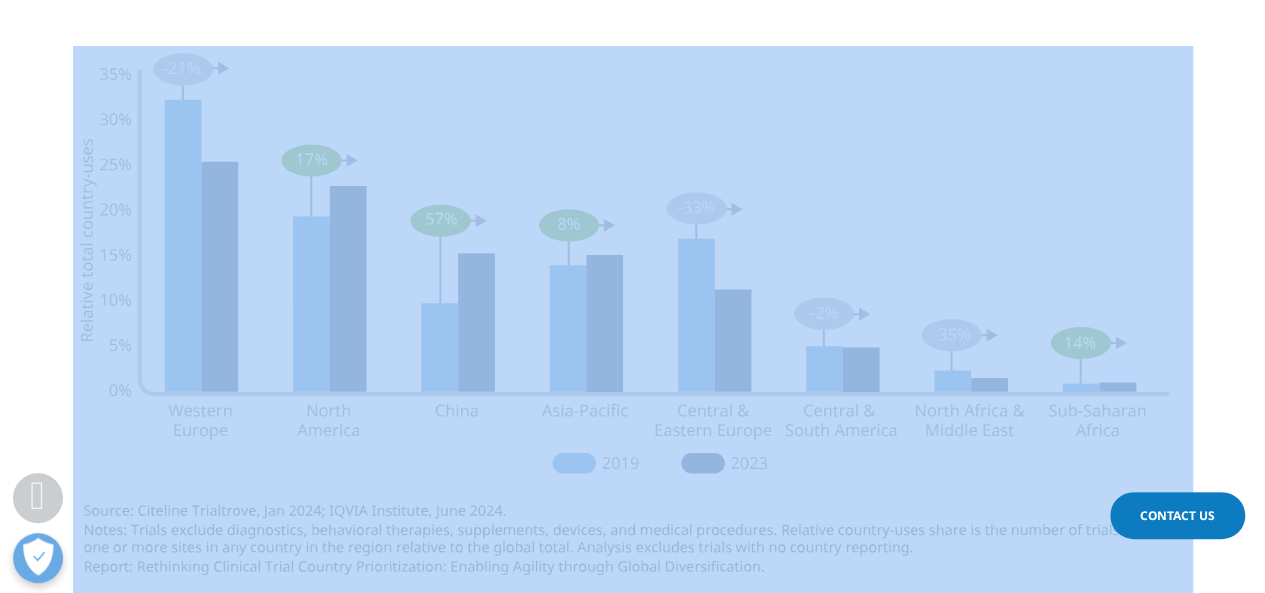drag, startPoint x: 445, startPoint y: 557, endPoint x: 605, endPoint y: 543, distance: 160.61133 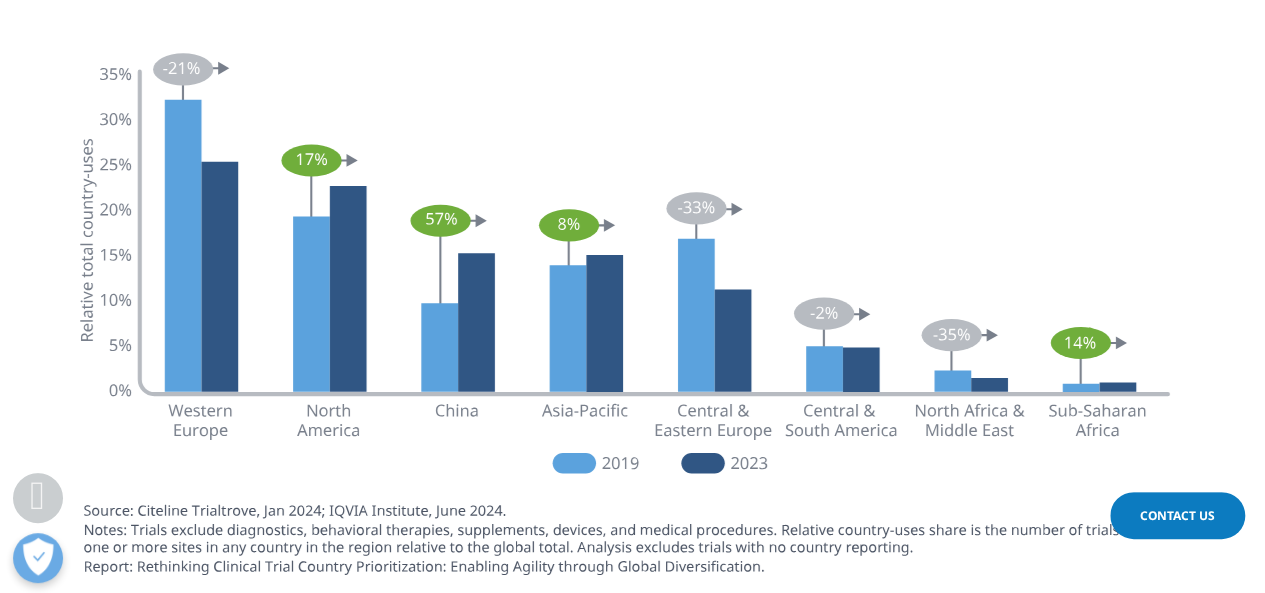 click on "The global share of total country-uses per region for trials started in [DATE] compared to 2019 reflects a significant amount of shift in regional utilization with Europe, [GEOGRAPHIC_DATA], and [GEOGRAPHIC_DATA] as the most utilized regions that have experienced the largest changes." at bounding box center (641, 640) 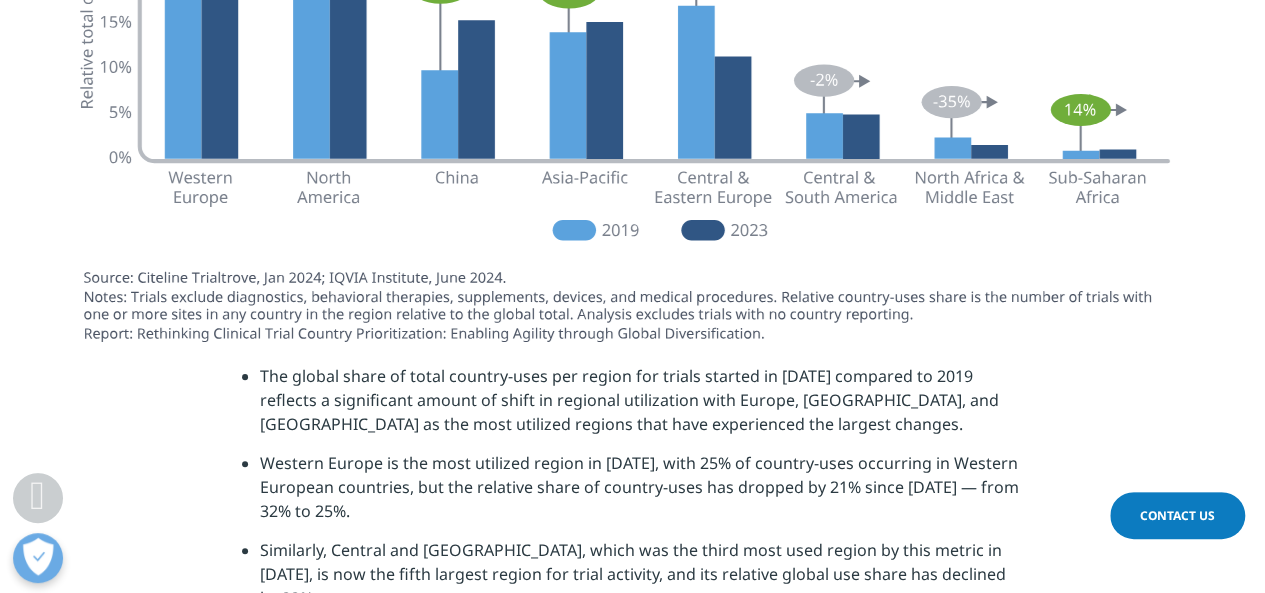 scroll, scrollTop: 3901, scrollLeft: 0, axis: vertical 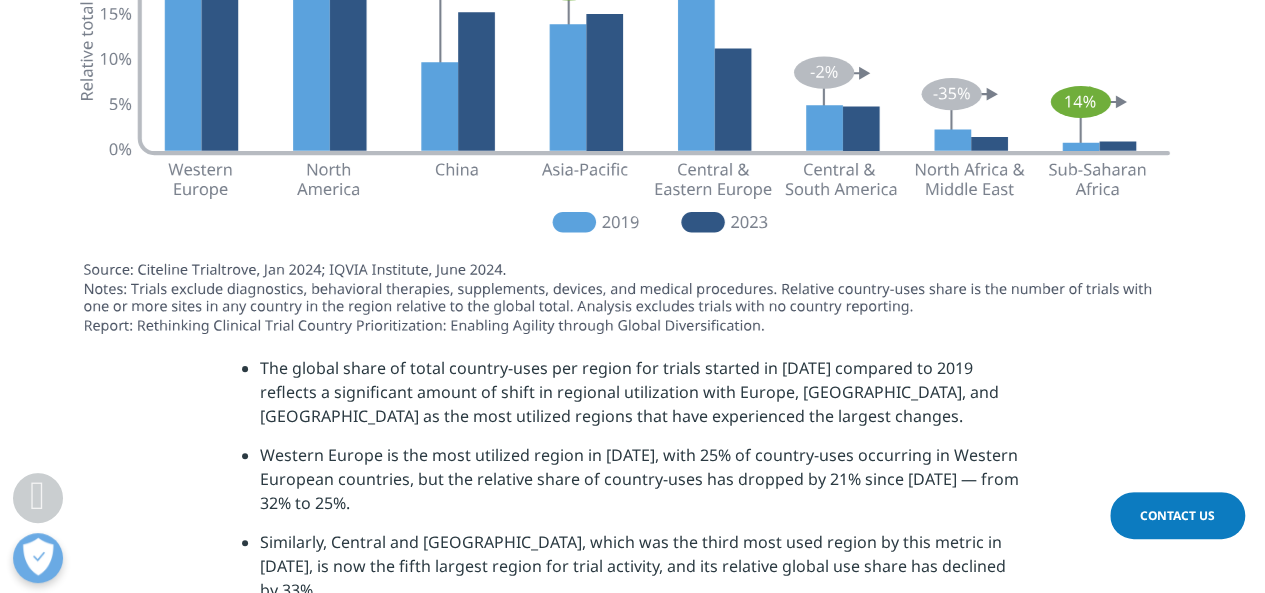 click on "The global share of total country-uses per region for trials started in [DATE] compared to 2019 reflects a significant amount of shift in regional utilization with Europe, [GEOGRAPHIC_DATA], and [GEOGRAPHIC_DATA] as the most utilized regions that have experienced the largest changes." at bounding box center (641, 399) 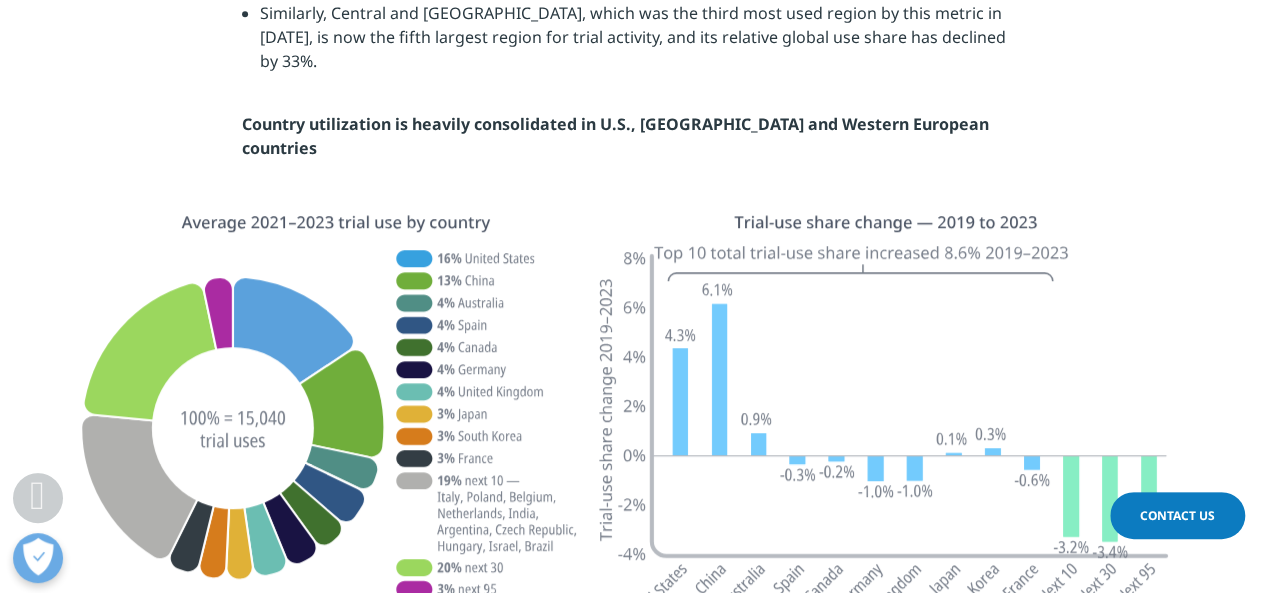 scroll, scrollTop: 4431, scrollLeft: 0, axis: vertical 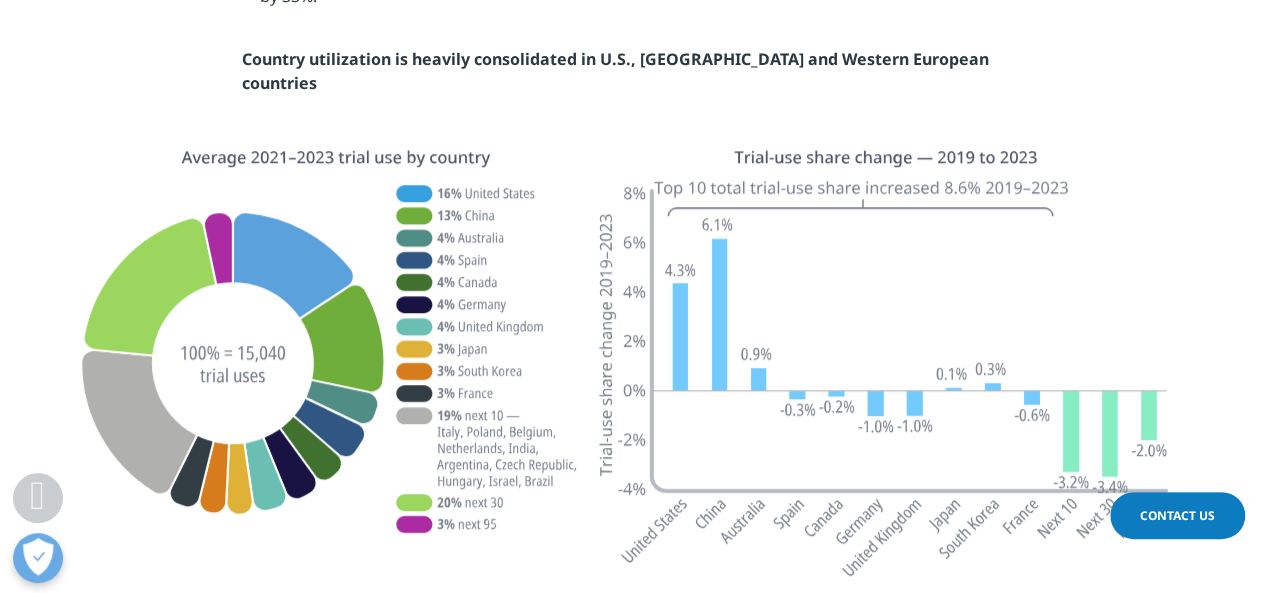 click at bounding box center [633, 417] 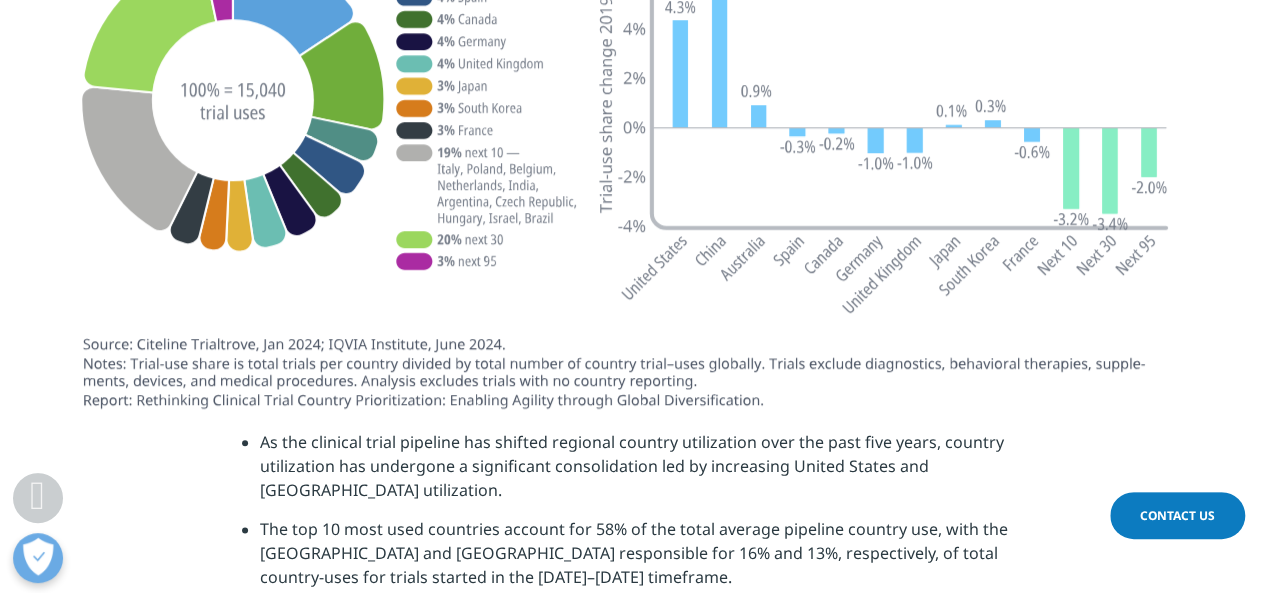 scroll, scrollTop: 4760, scrollLeft: 0, axis: vertical 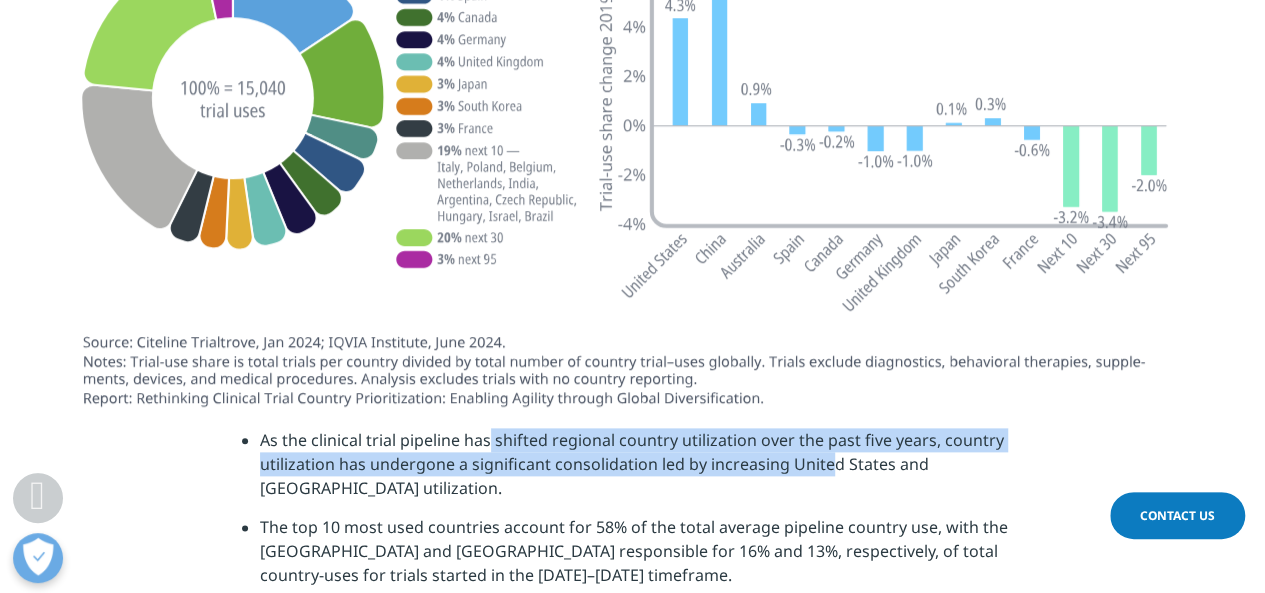 drag, startPoint x: 487, startPoint y: 343, endPoint x: 828, endPoint y: 375, distance: 342.49817 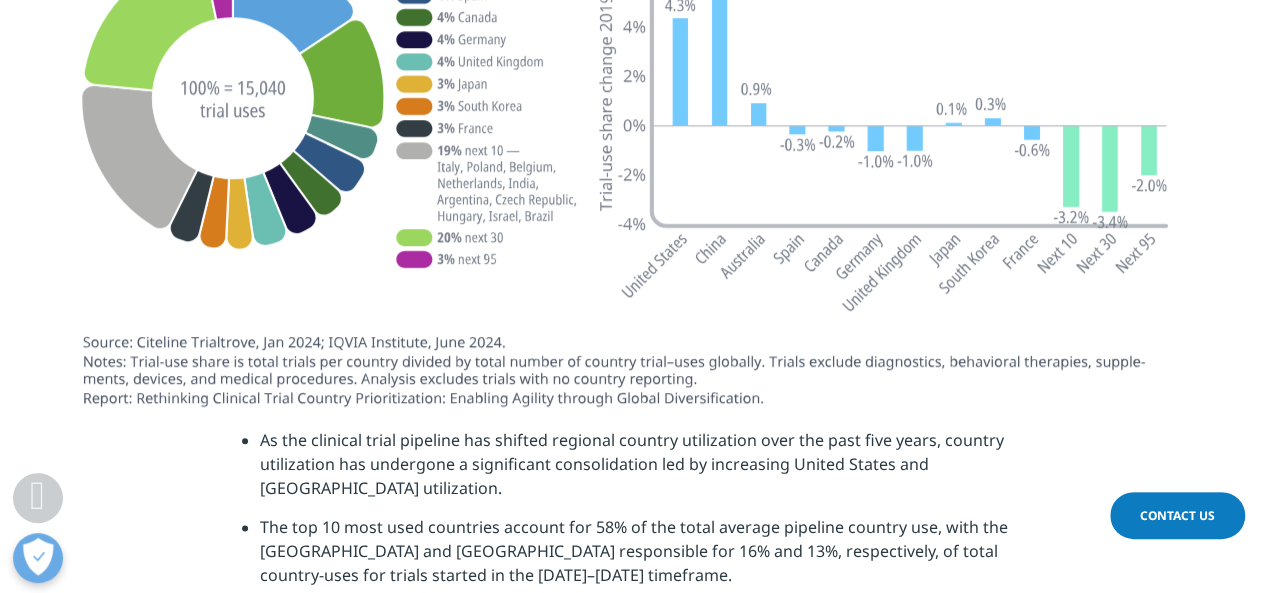 click on "As the clinical trial pipeline has shifted regional country utilization over the past five years, country utilization has undergone a significant consolidation led by increasing United States and [GEOGRAPHIC_DATA] utilization." at bounding box center [641, 471] 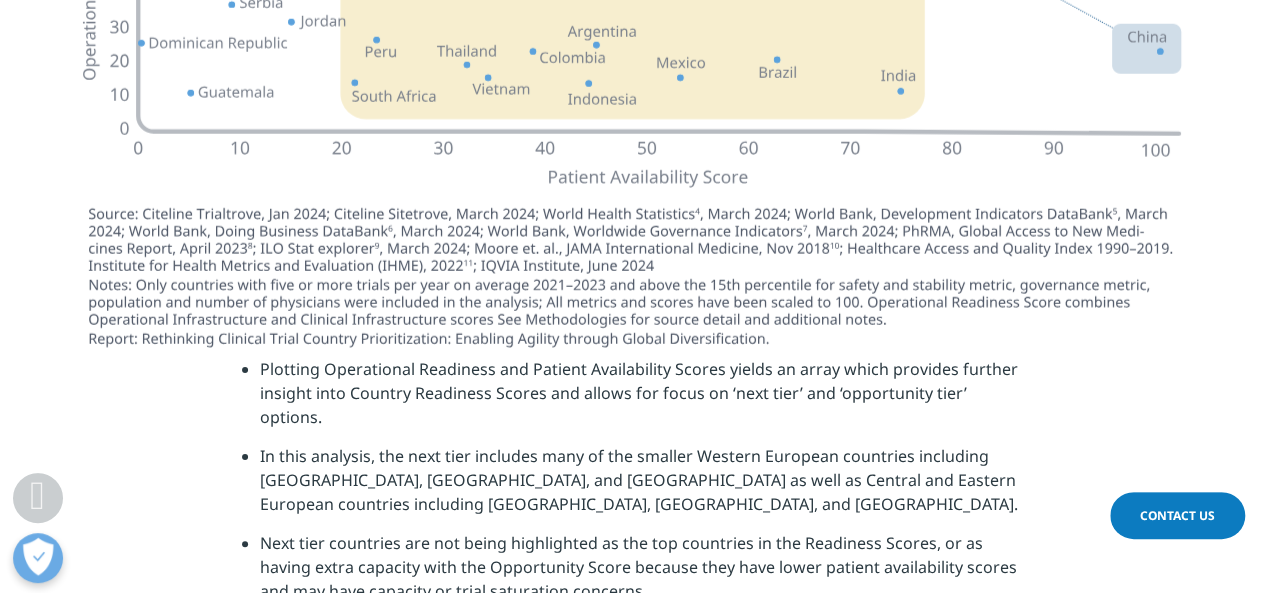 scroll, scrollTop: 6643, scrollLeft: 0, axis: vertical 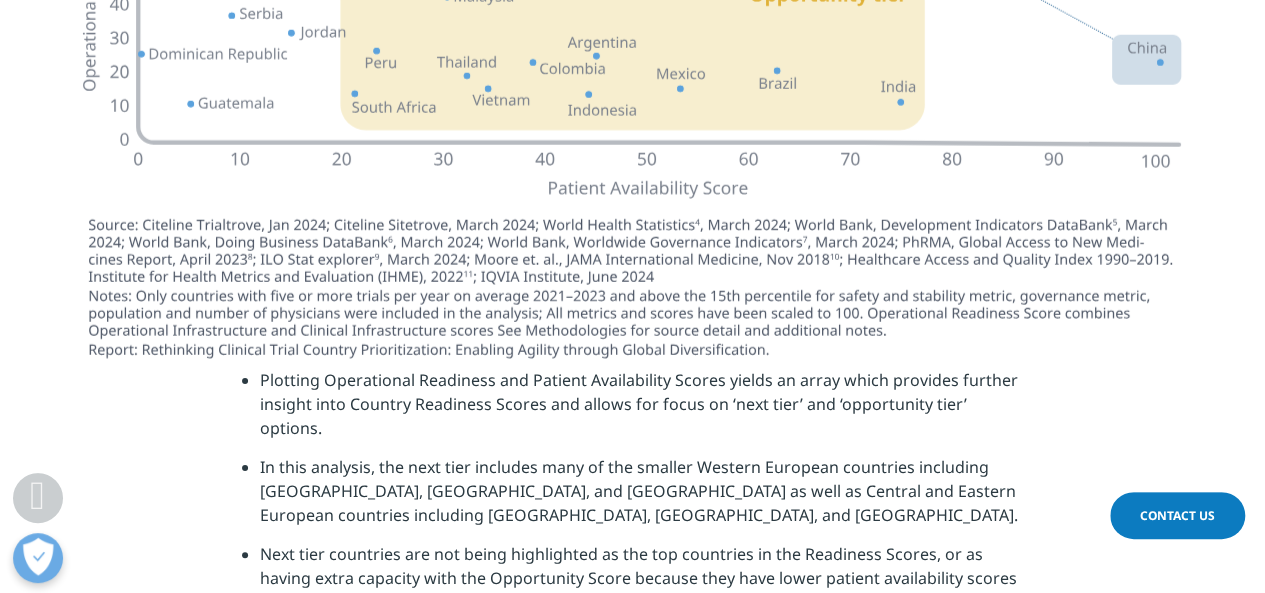 click on "In this analysis, the next tier includes many of the smaller Western European countries including [GEOGRAPHIC_DATA], [GEOGRAPHIC_DATA], and [GEOGRAPHIC_DATA] as well as Central and Eastern European countries including [GEOGRAPHIC_DATA], [GEOGRAPHIC_DATA], and [GEOGRAPHIC_DATA]." at bounding box center [641, 498] 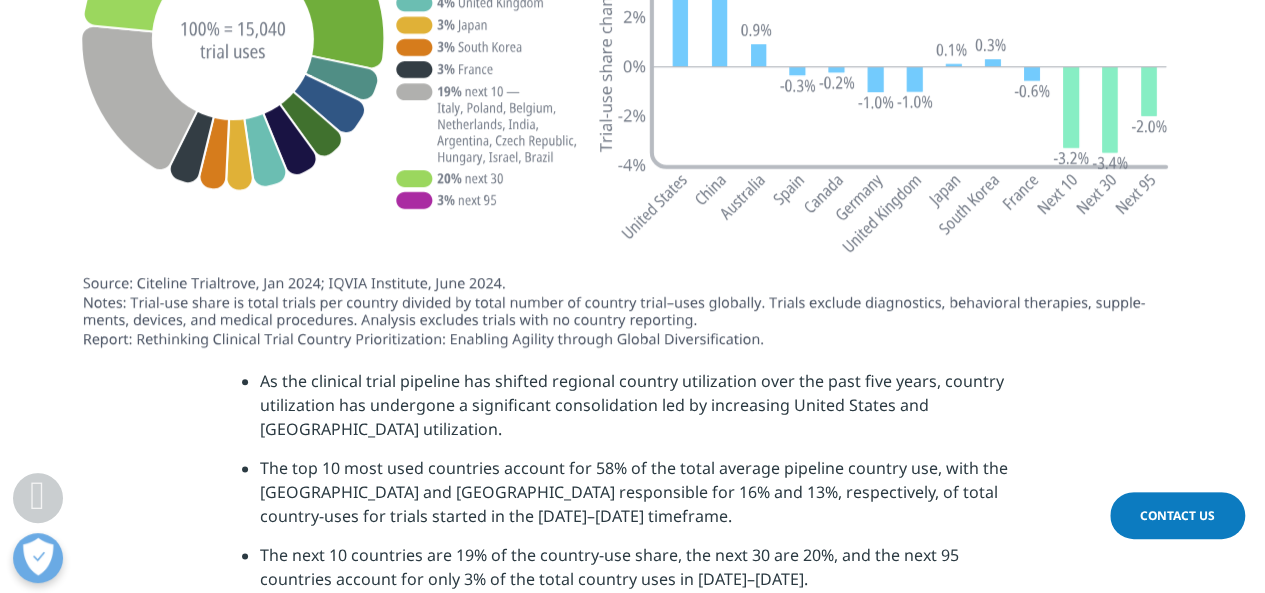 scroll, scrollTop: 4820, scrollLeft: 0, axis: vertical 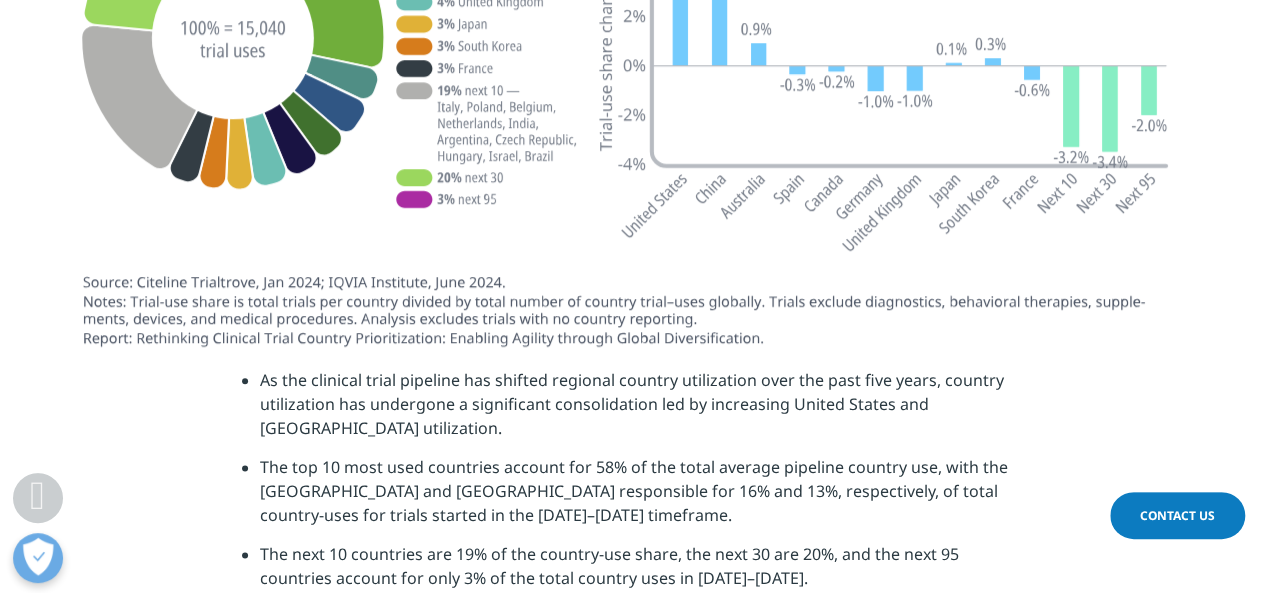 drag, startPoint x: 255, startPoint y: 373, endPoint x: 776, endPoint y: 499, distance: 536.0196 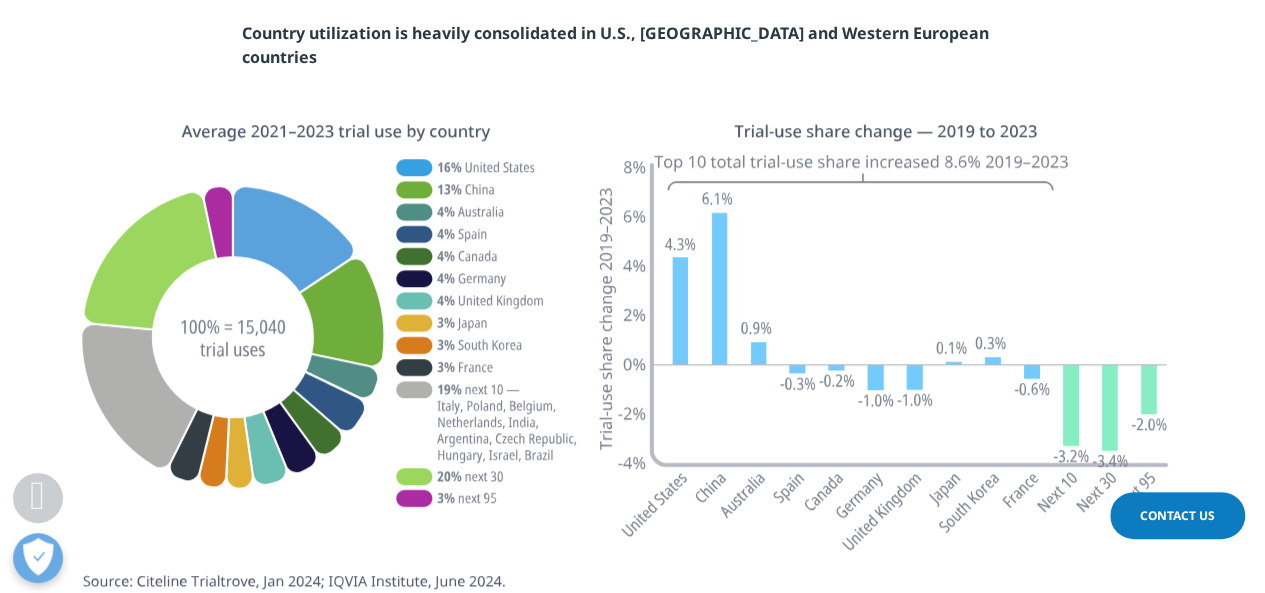 scroll, scrollTop: 4501, scrollLeft: 0, axis: vertical 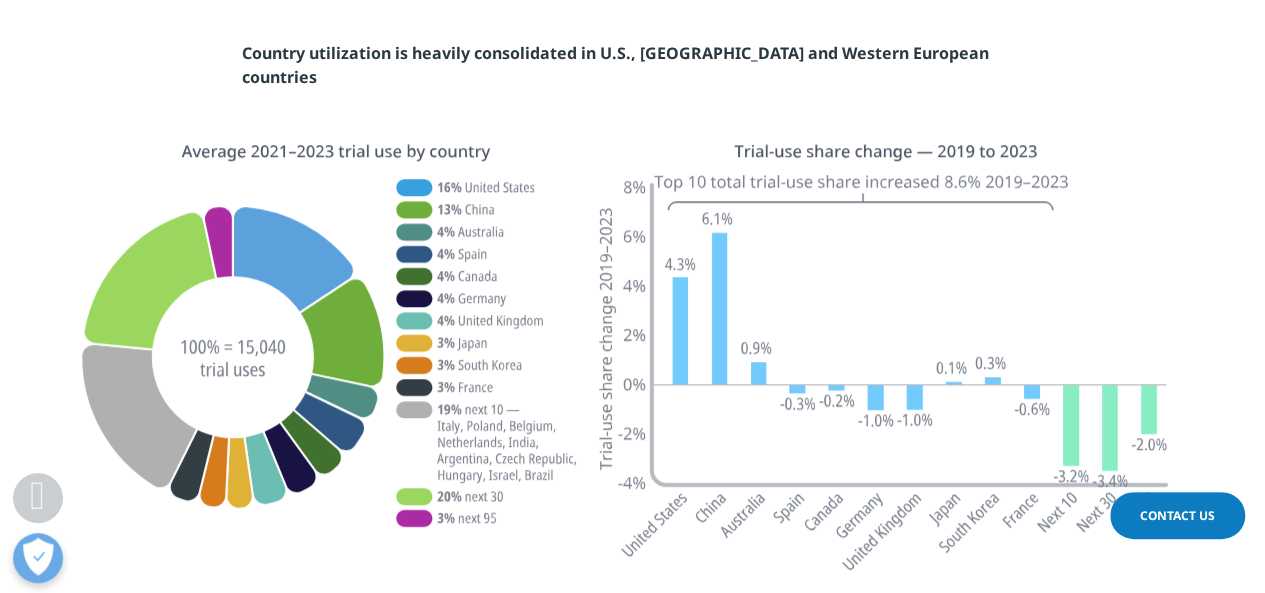 copy on "The top 10 most used countries account for 58% of the total average pipeline country use, with the [GEOGRAPHIC_DATA] and [GEOGRAPHIC_DATA] responsible for 16% and 13%, respectively, of total country-uses for trials started in the [DATE]–[DATE] timeframe.
The next 10 countries are 19% of the country-use share, the next 30 are 20%, and the next 95 countries account for only 3% of the total country uses in [DATE]–[DATE]." 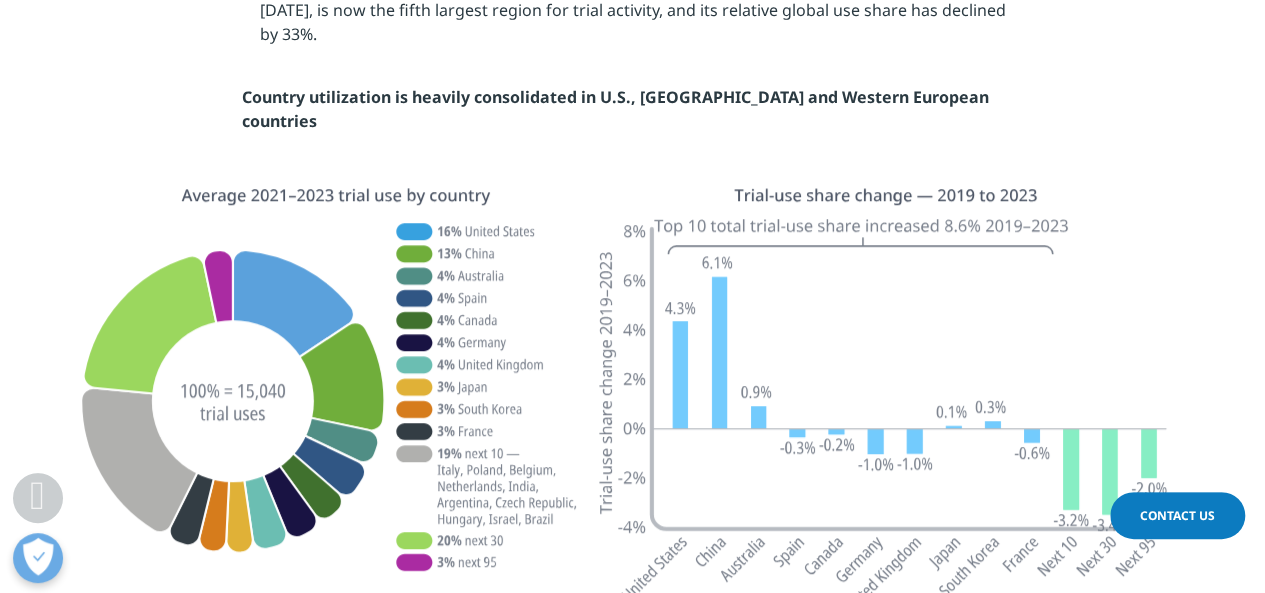 scroll, scrollTop: 4458, scrollLeft: 0, axis: vertical 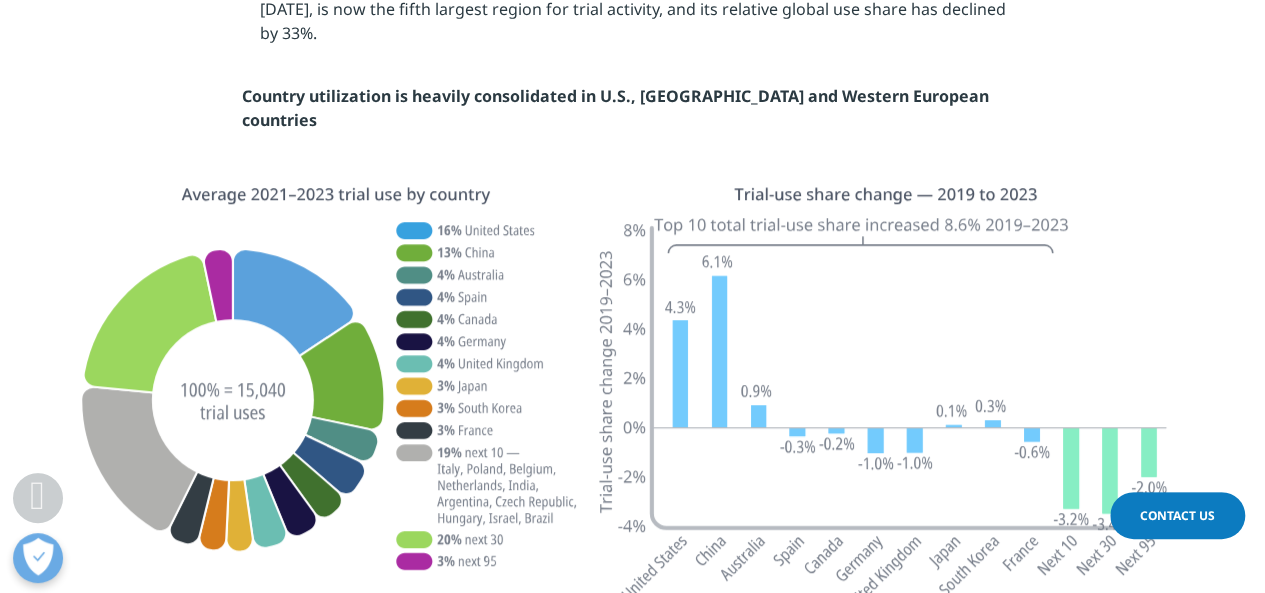 click at bounding box center [633, 454] 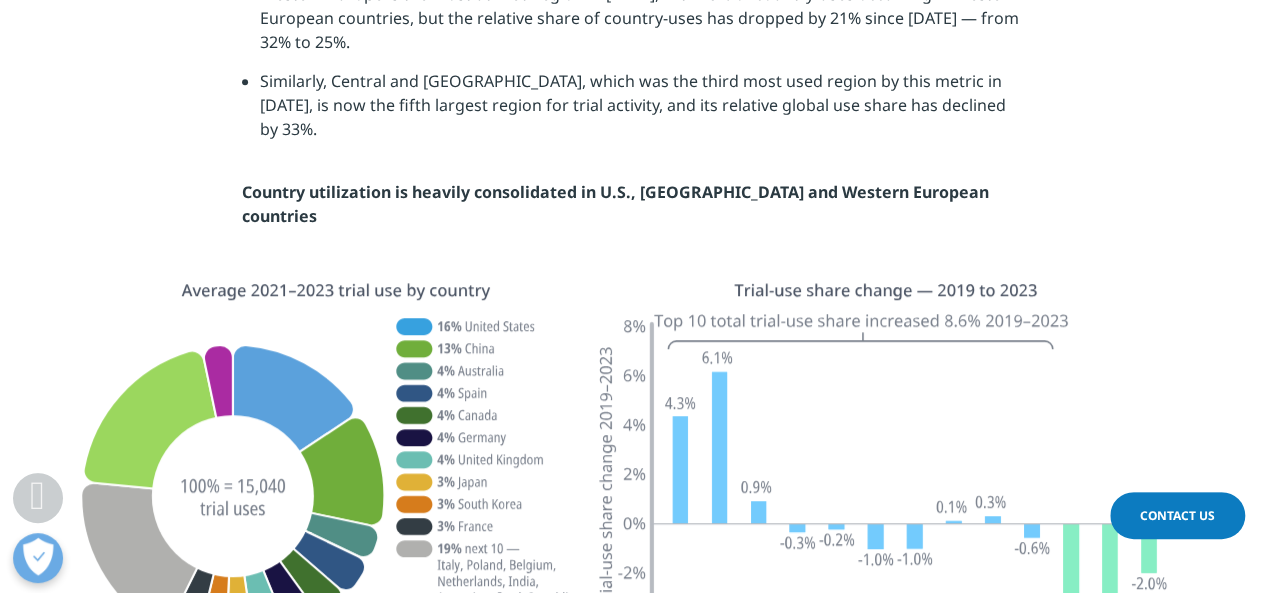 scroll, scrollTop: 4354, scrollLeft: 0, axis: vertical 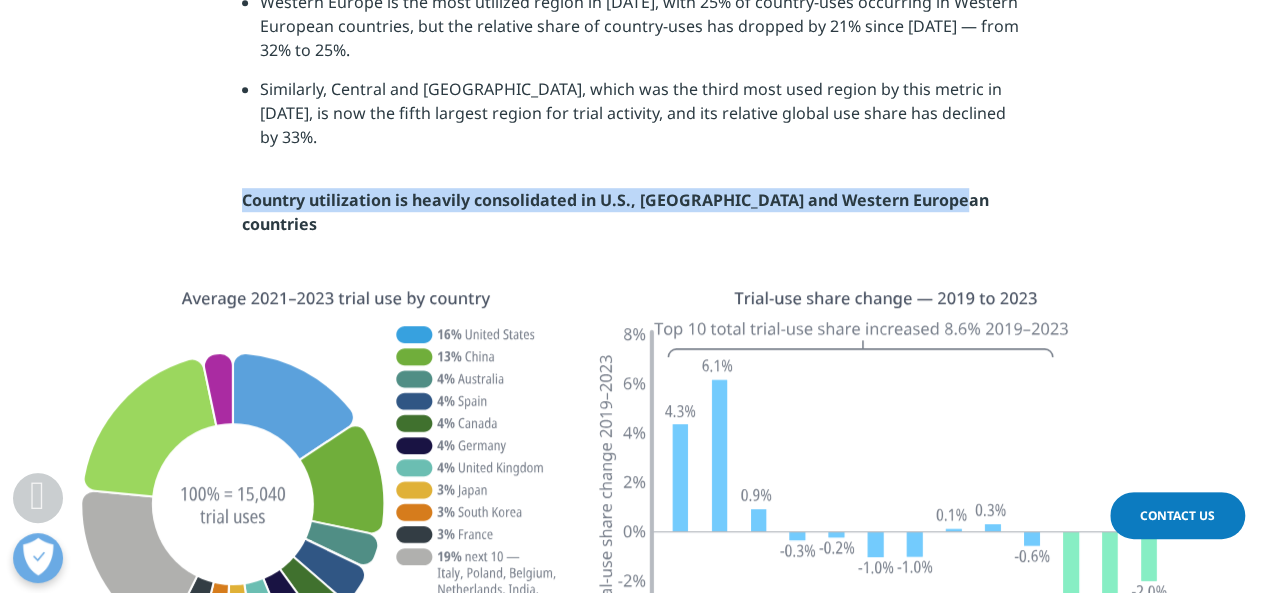 drag, startPoint x: 243, startPoint y: 127, endPoint x: 978, endPoint y: 125, distance: 735.00275 